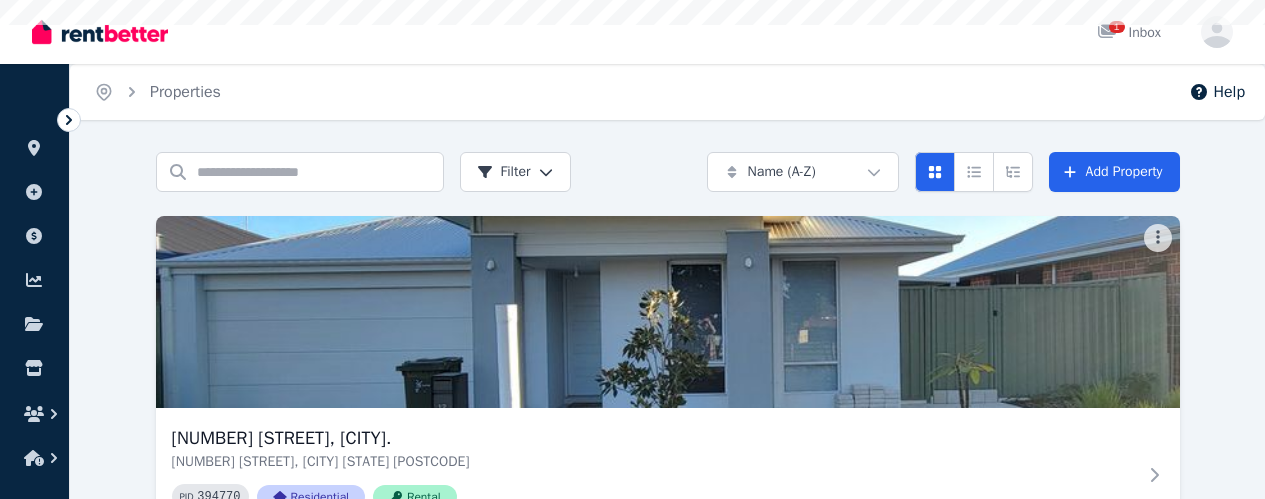 scroll, scrollTop: 0, scrollLeft: 0, axis: both 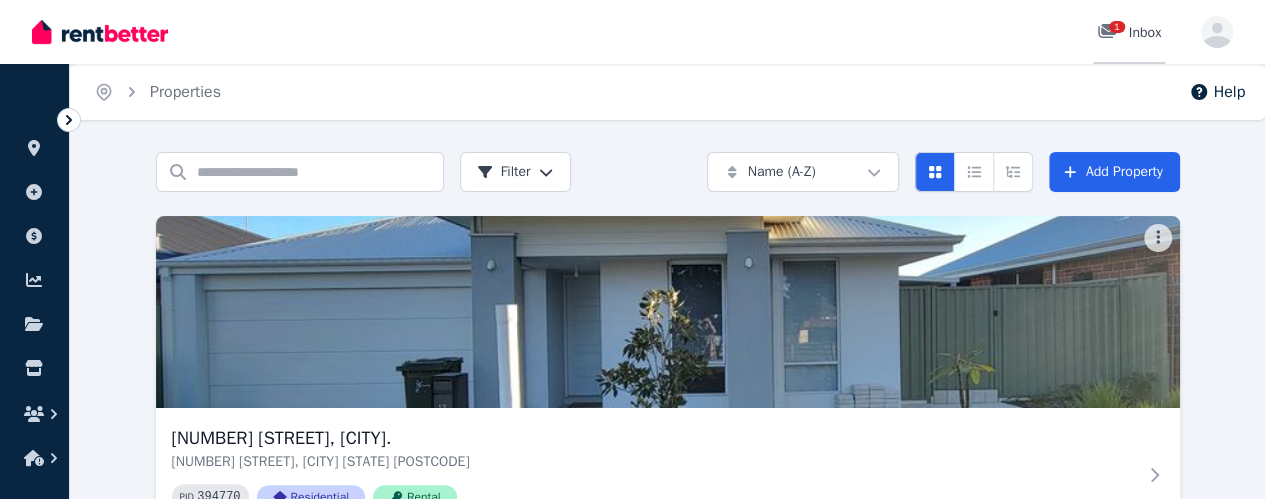 click 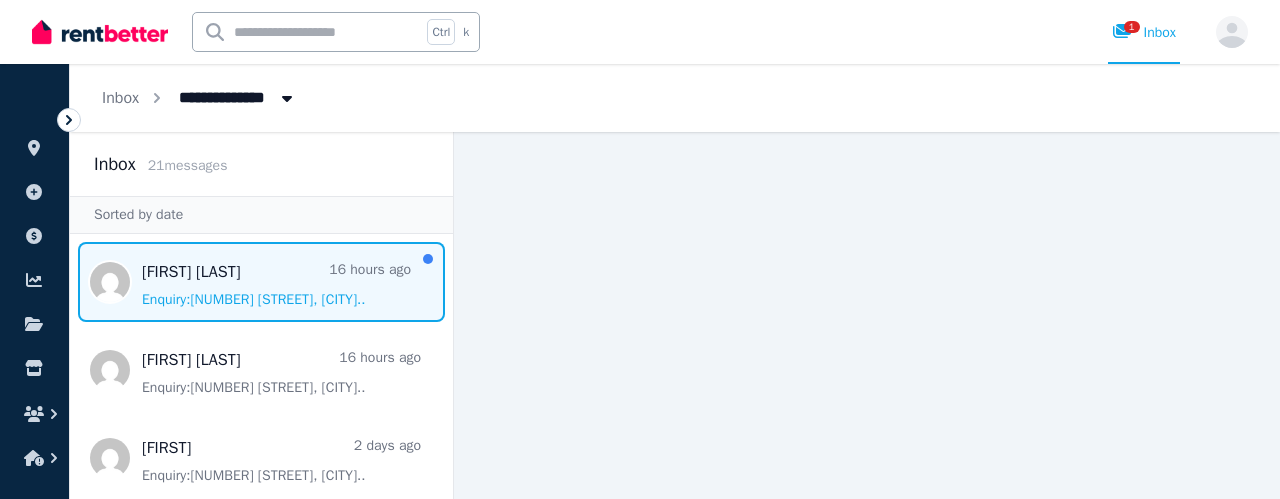 click at bounding box center [261, 282] 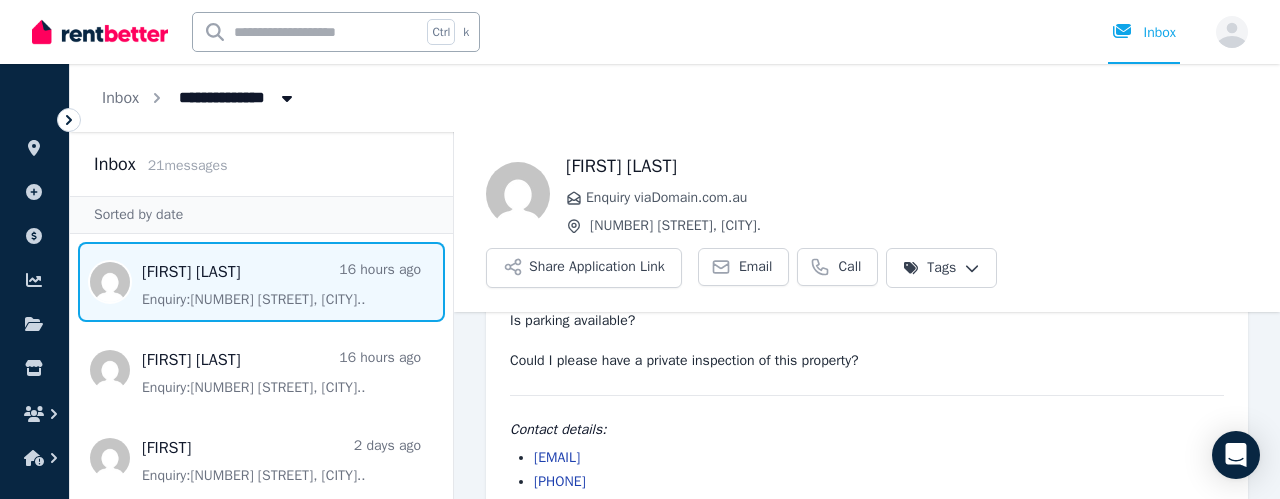 scroll, scrollTop: 154, scrollLeft: 0, axis: vertical 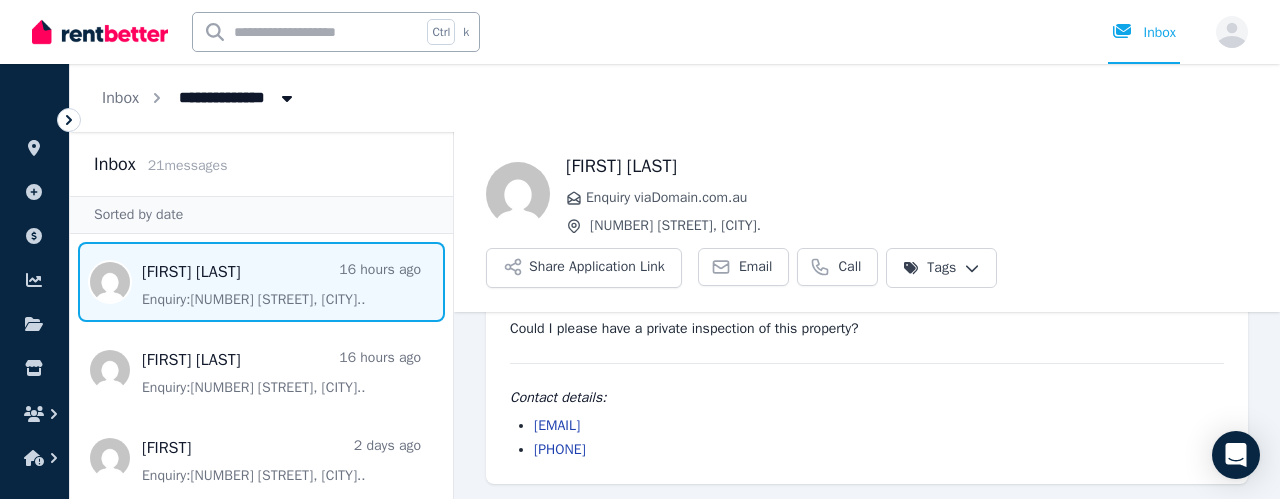 drag, startPoint x: 742, startPoint y: 427, endPoint x: 532, endPoint y: 423, distance: 210.03809 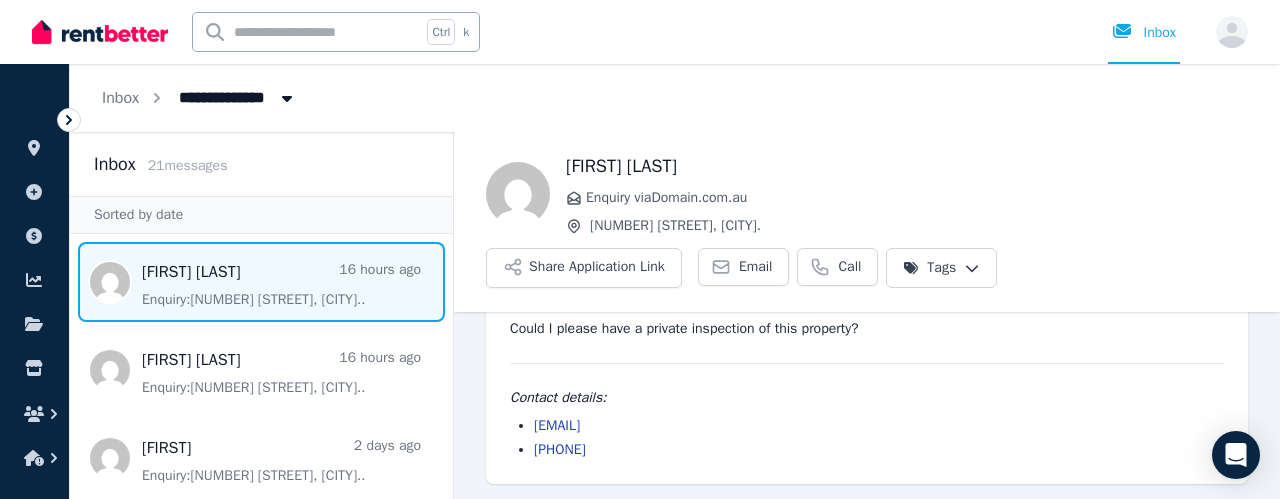 click on "[EMAIL] [PHONE]" at bounding box center (867, 438) 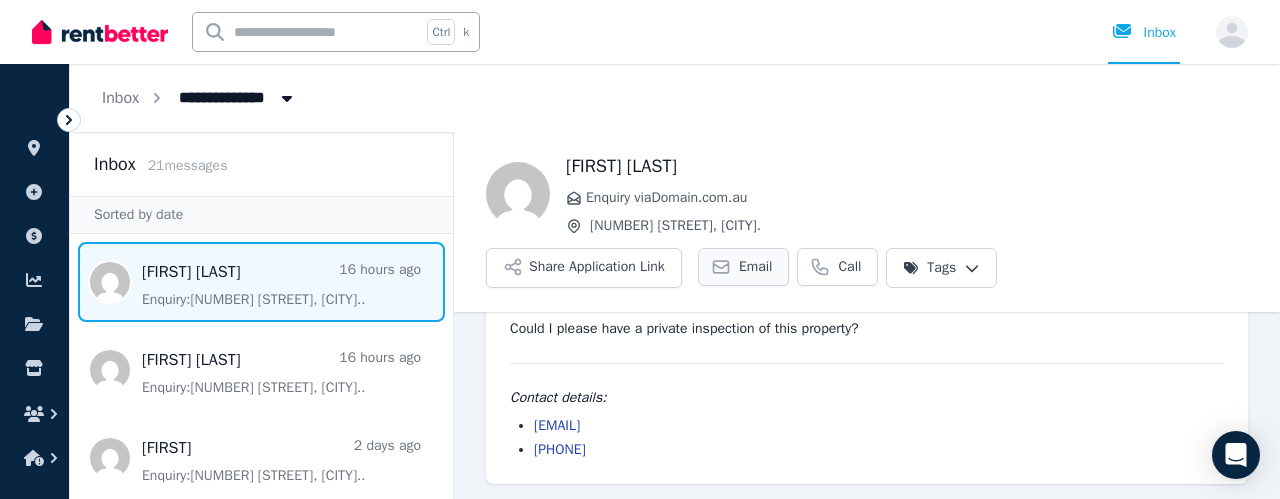 click on "Email" at bounding box center [756, 267] 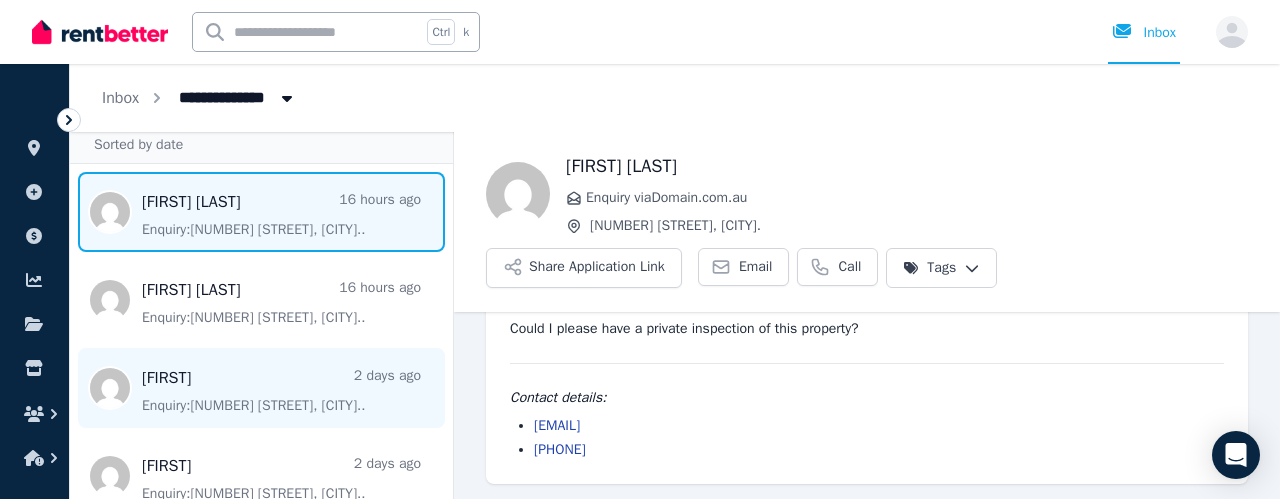 scroll, scrollTop: 100, scrollLeft: 0, axis: vertical 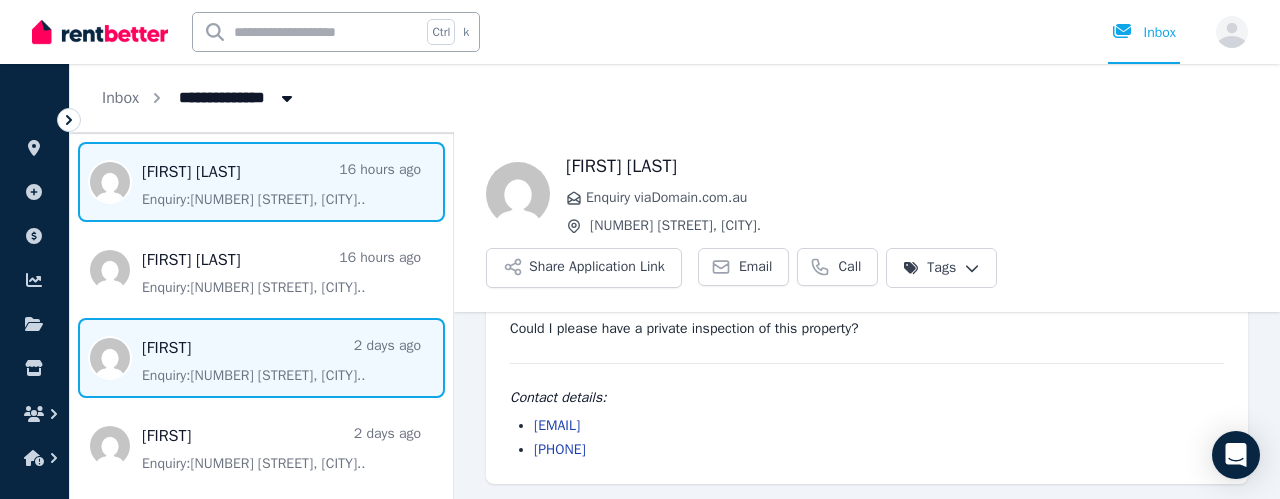 click at bounding box center [261, 358] 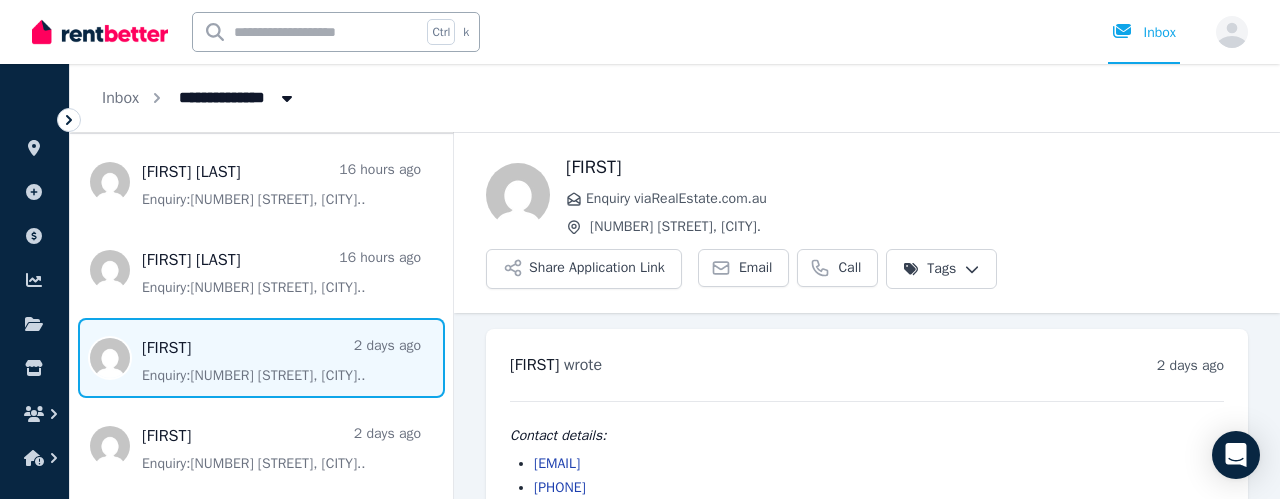 scroll, scrollTop: 38, scrollLeft: 0, axis: vertical 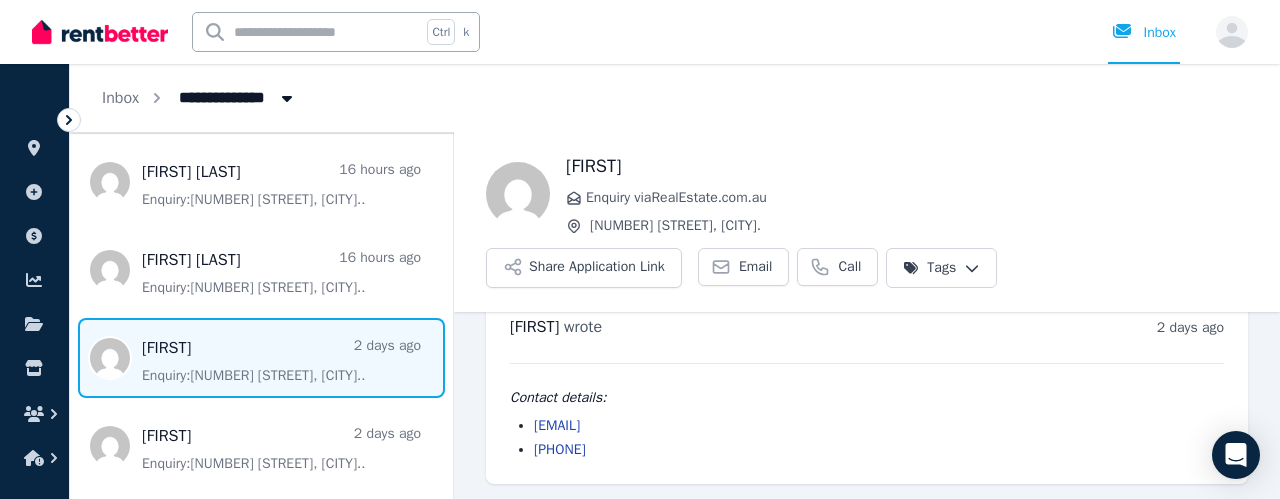drag, startPoint x: 698, startPoint y: 431, endPoint x: 540, endPoint y: 427, distance: 158.05063 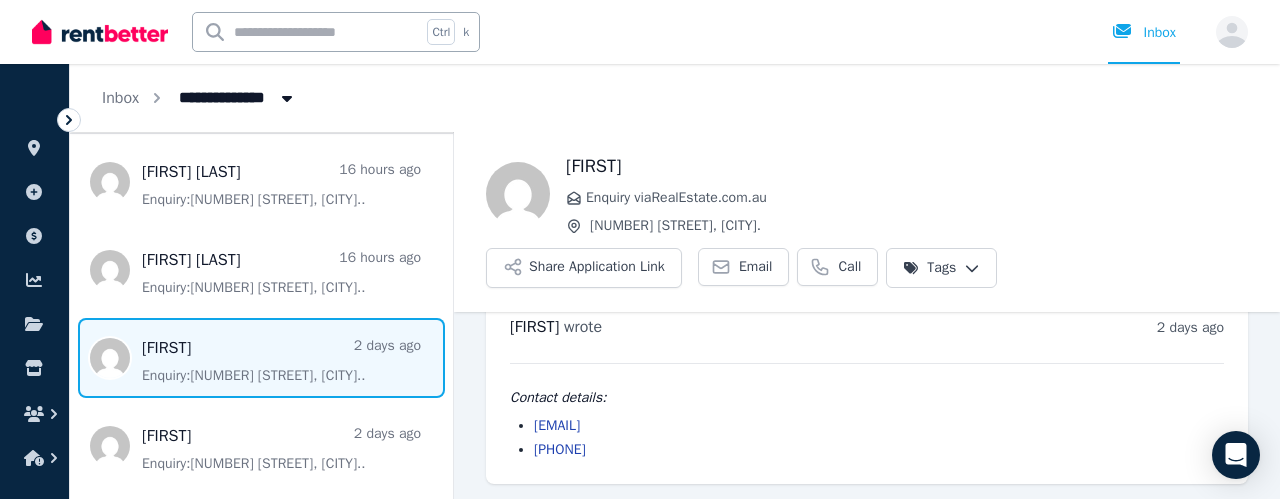 click on "[EMAIL] [PHONE]" at bounding box center [867, 438] 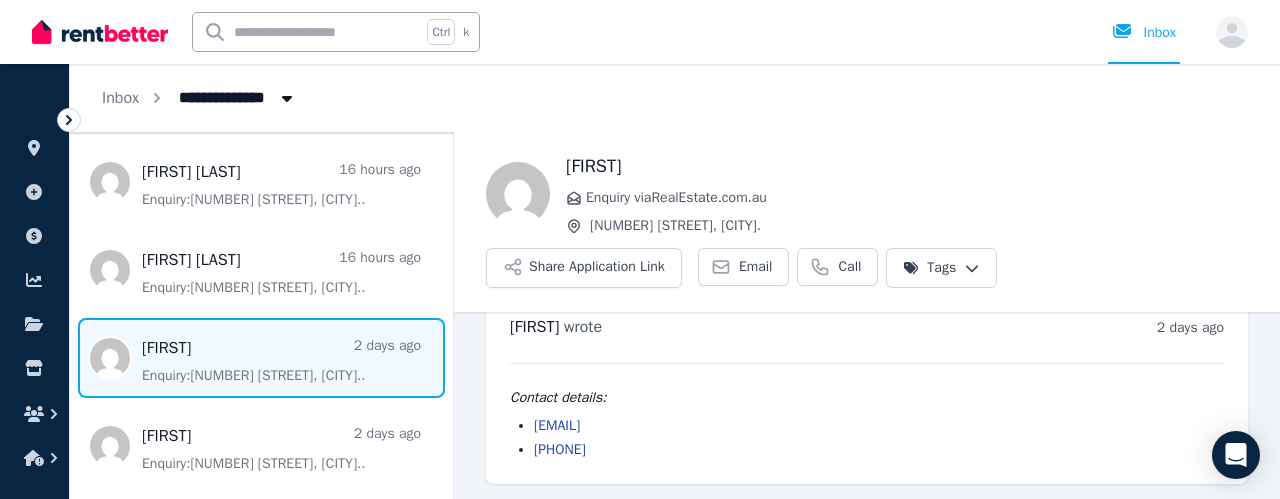 copy on "[EMAIL]" 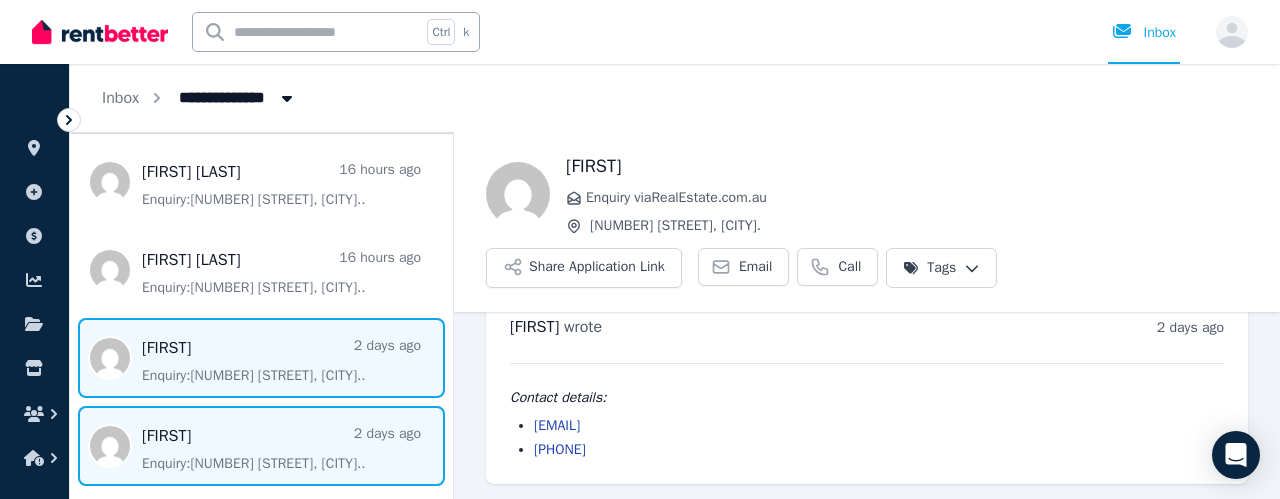 click at bounding box center (261, 446) 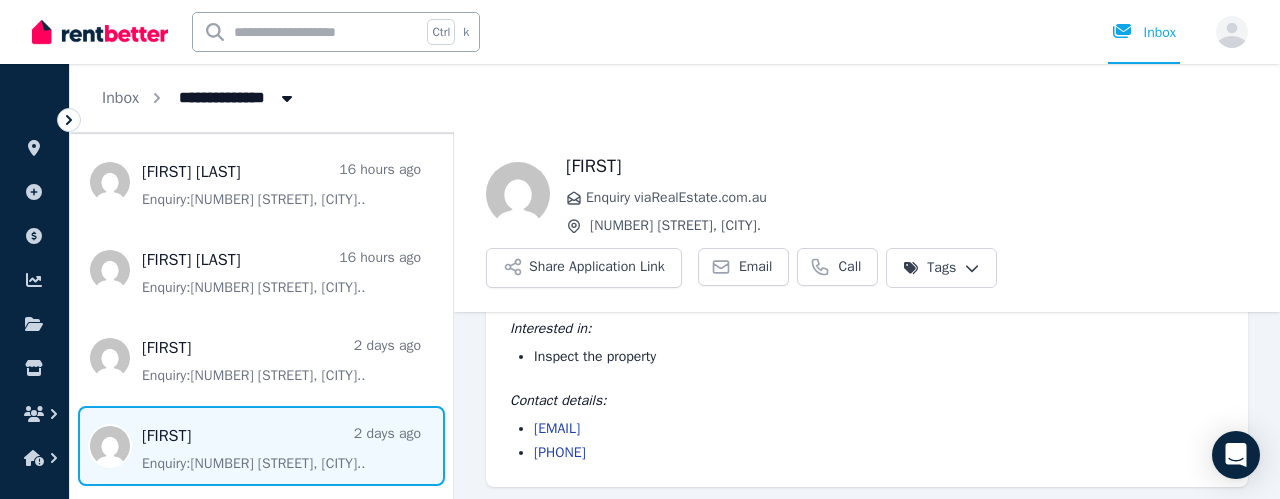 scroll, scrollTop: 110, scrollLeft: 0, axis: vertical 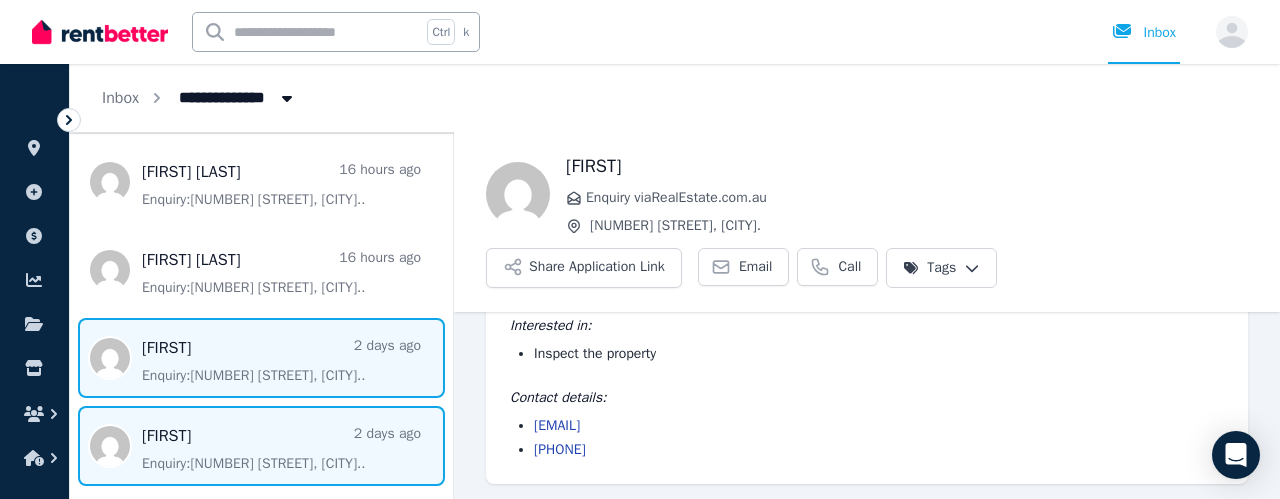 click at bounding box center [261, 358] 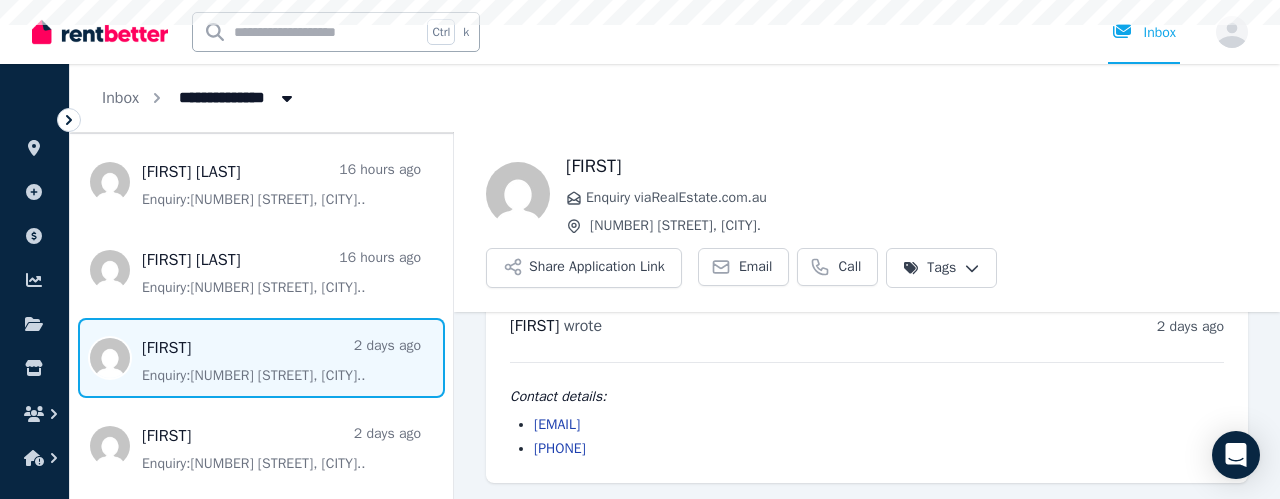 scroll, scrollTop: 38, scrollLeft: 0, axis: vertical 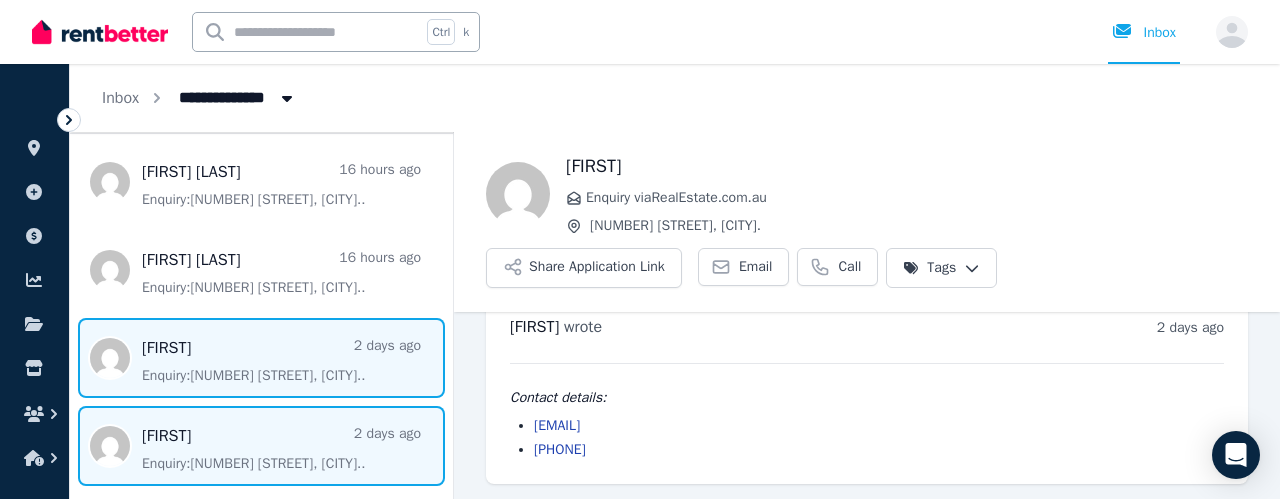 click at bounding box center [261, 446] 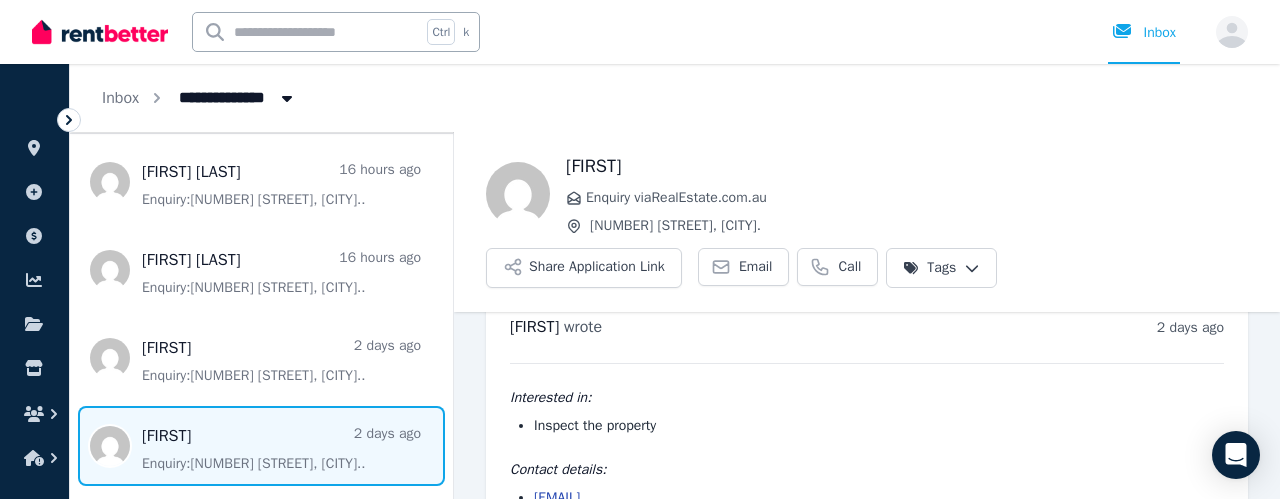 scroll, scrollTop: 110, scrollLeft: 0, axis: vertical 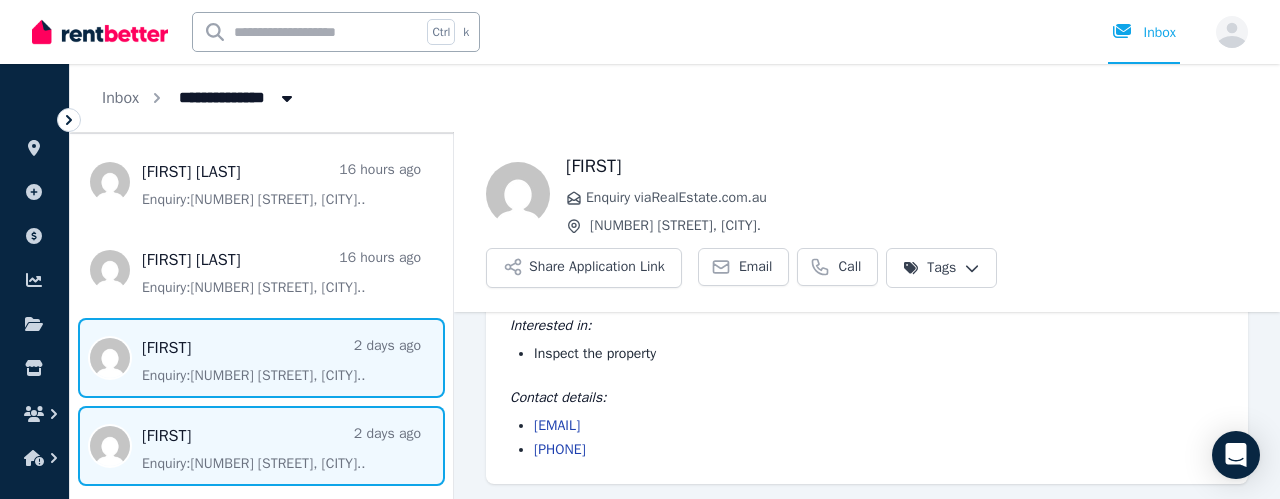 click at bounding box center (261, 358) 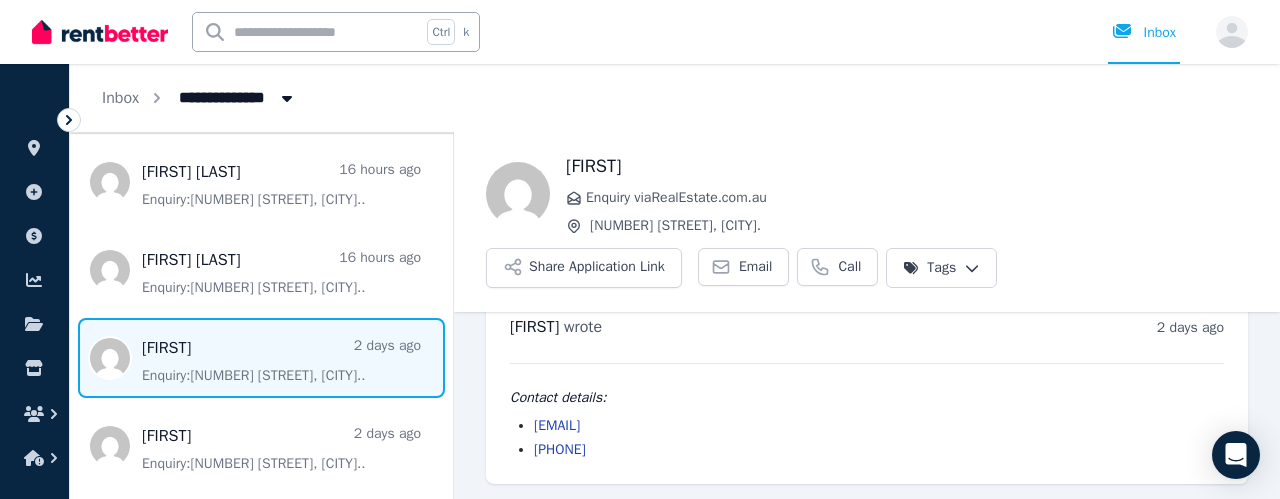 drag, startPoint x: 700, startPoint y: 434, endPoint x: 522, endPoint y: 427, distance: 178.13759 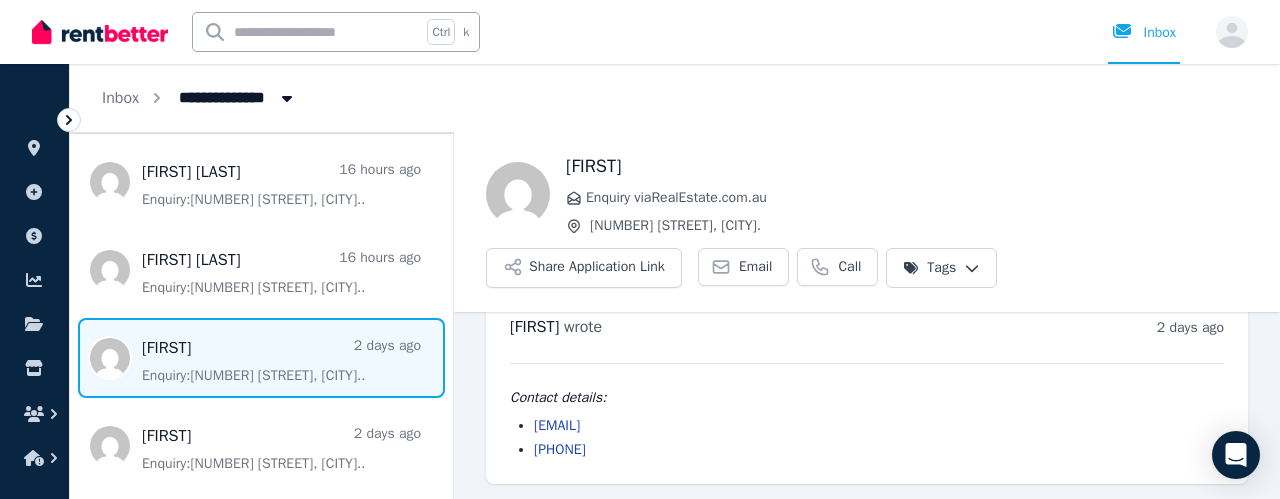 click on "[EMAIL]" at bounding box center (879, 426) 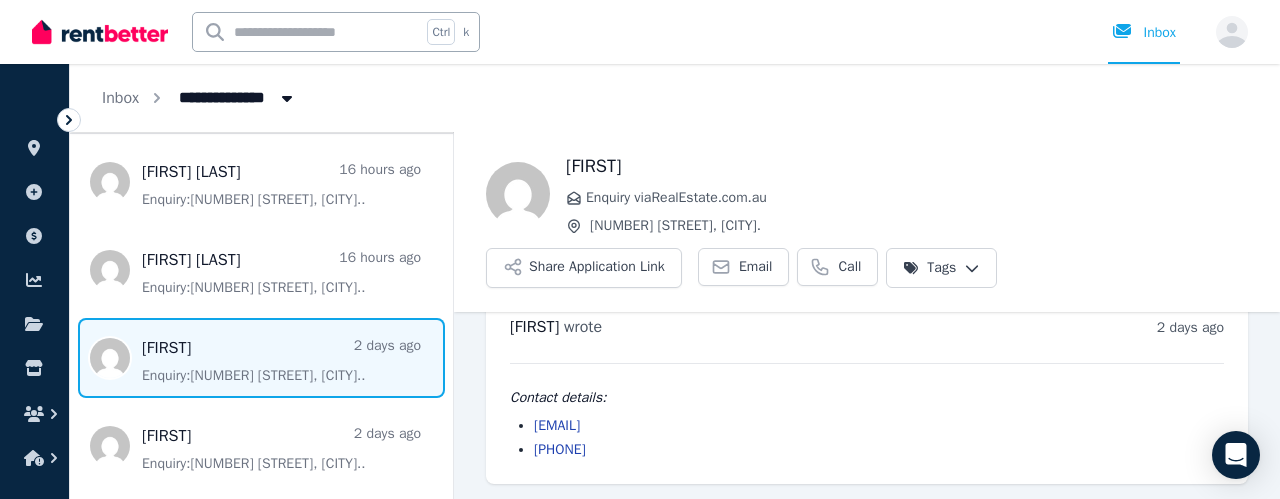 copy on "[EMAIL]" 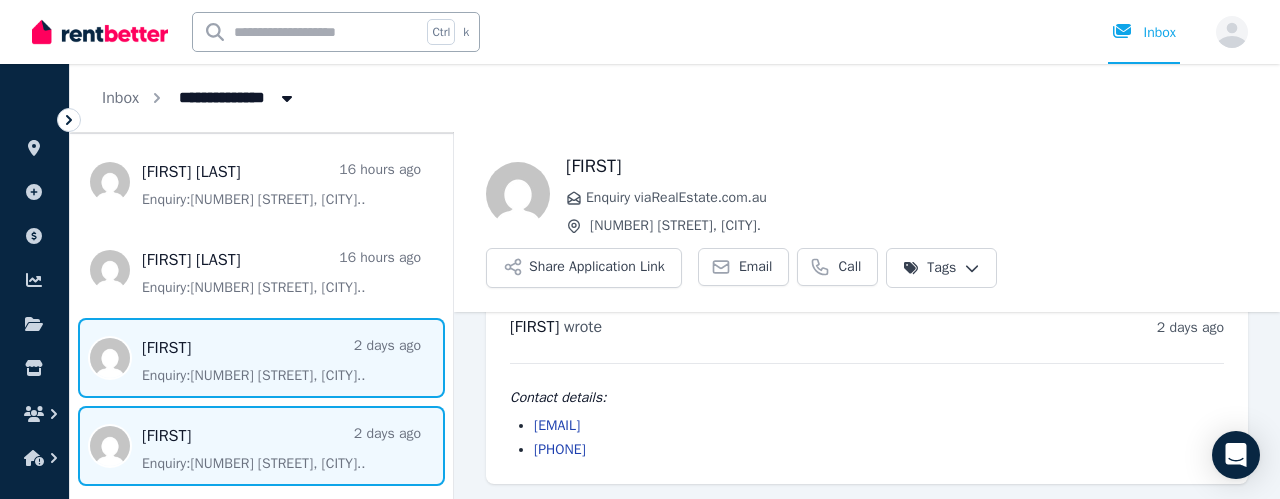 click at bounding box center (261, 446) 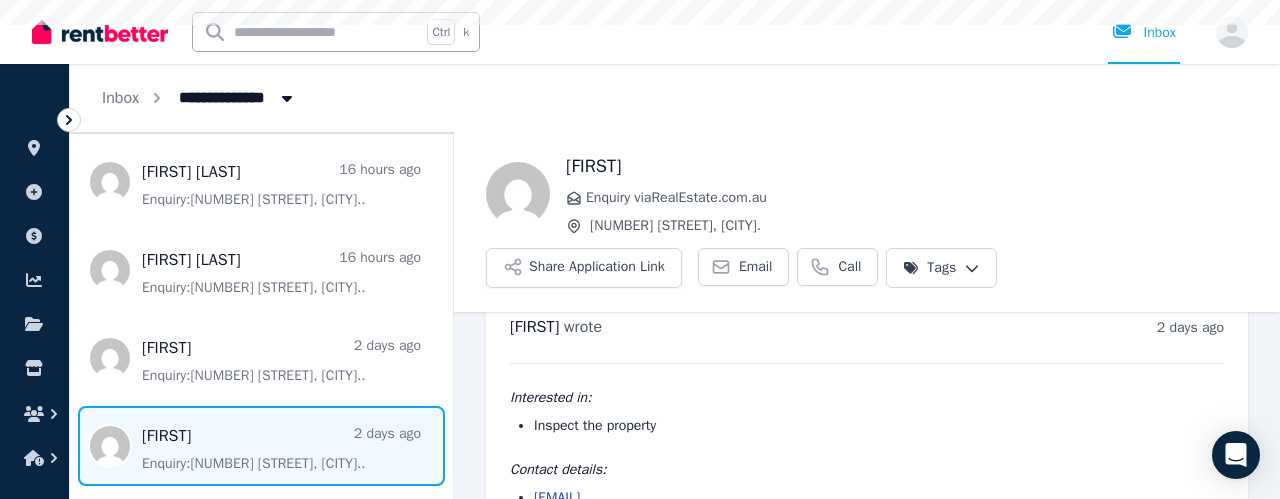 scroll, scrollTop: 110, scrollLeft: 0, axis: vertical 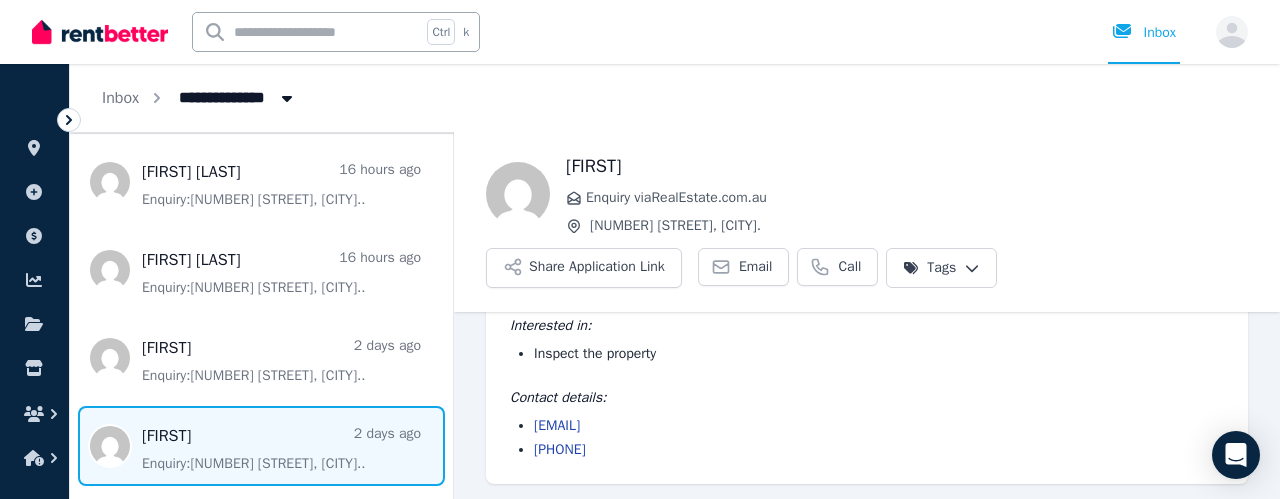 drag, startPoint x: 698, startPoint y: 429, endPoint x: 530, endPoint y: 422, distance: 168.14577 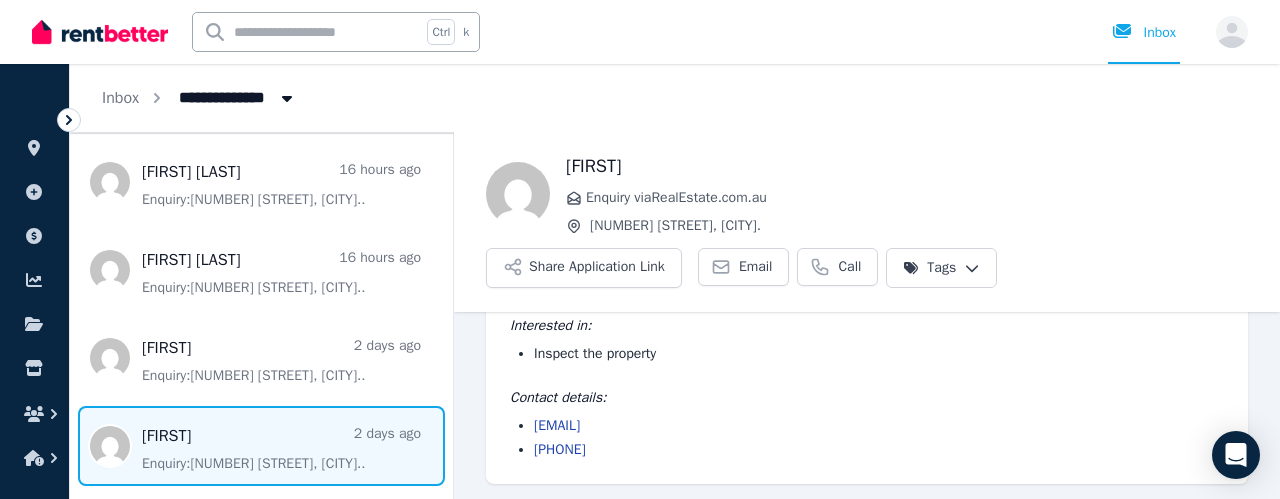 click on "[EMAIL] [PHONE]" at bounding box center (867, 438) 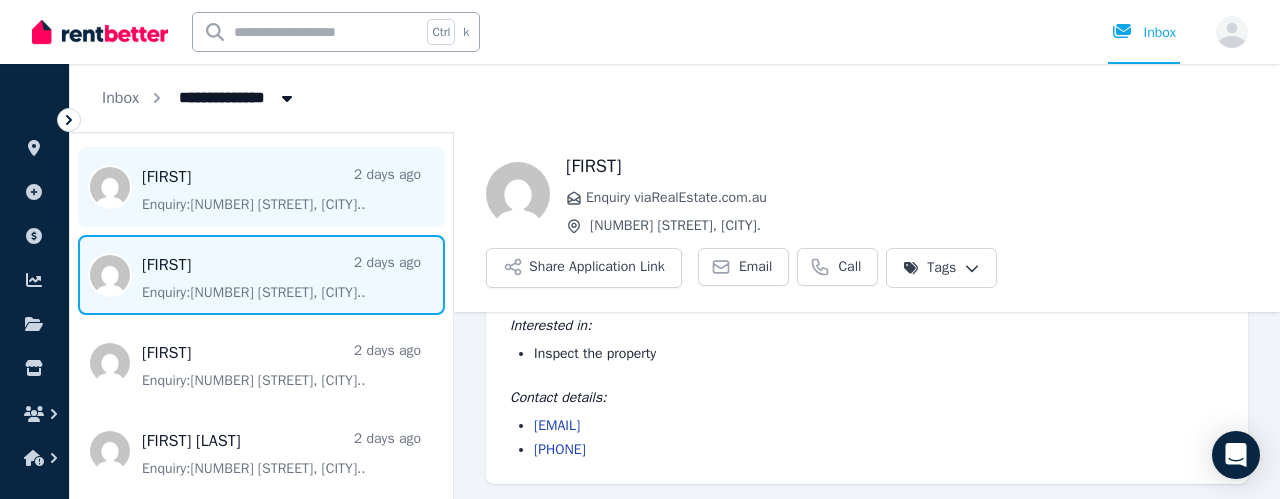 scroll, scrollTop: 300, scrollLeft: 0, axis: vertical 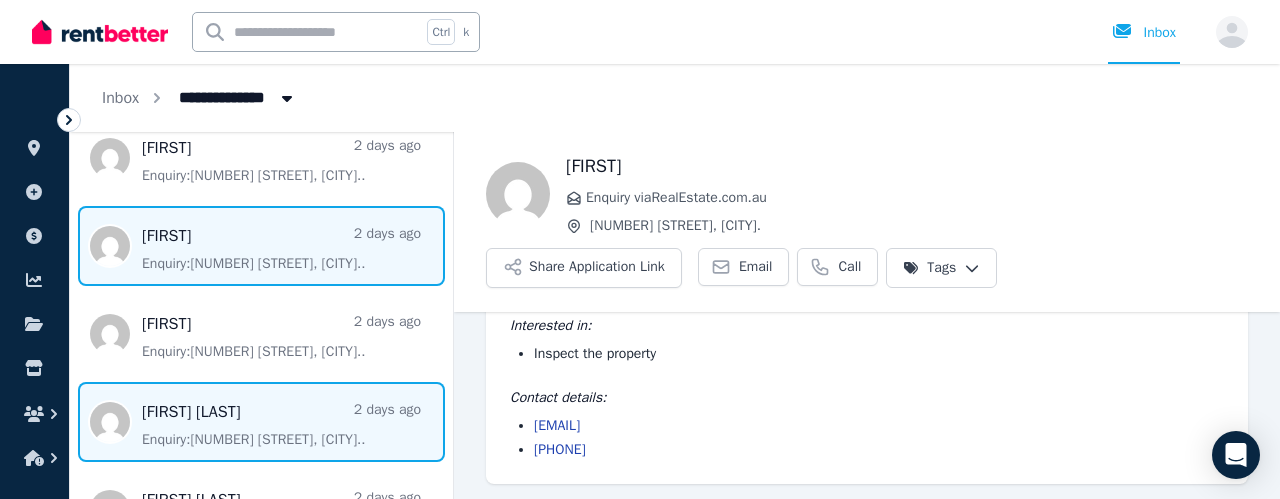 click at bounding box center [261, 422] 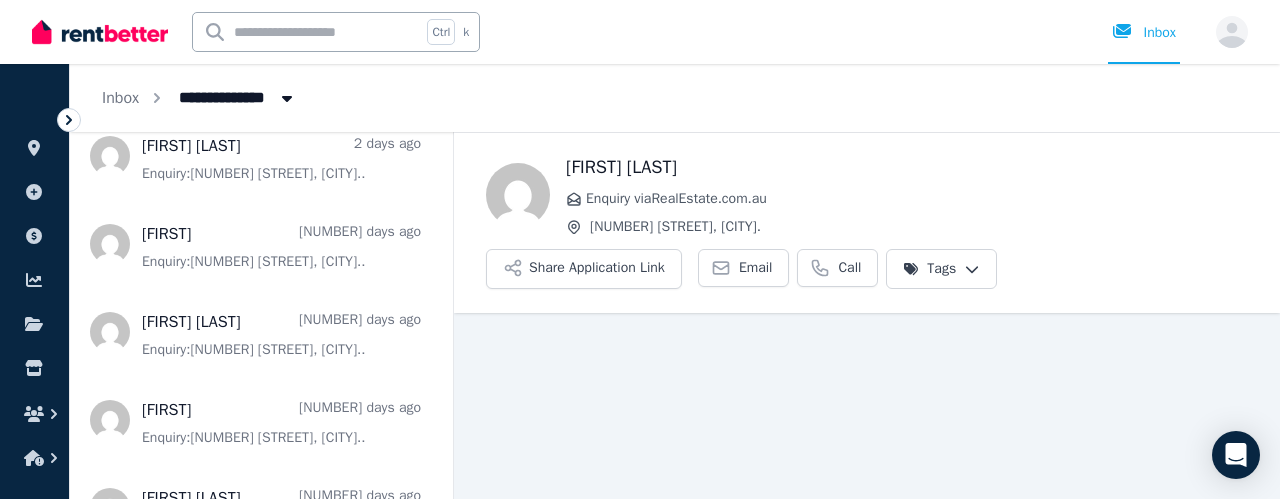 scroll, scrollTop: 700, scrollLeft: 0, axis: vertical 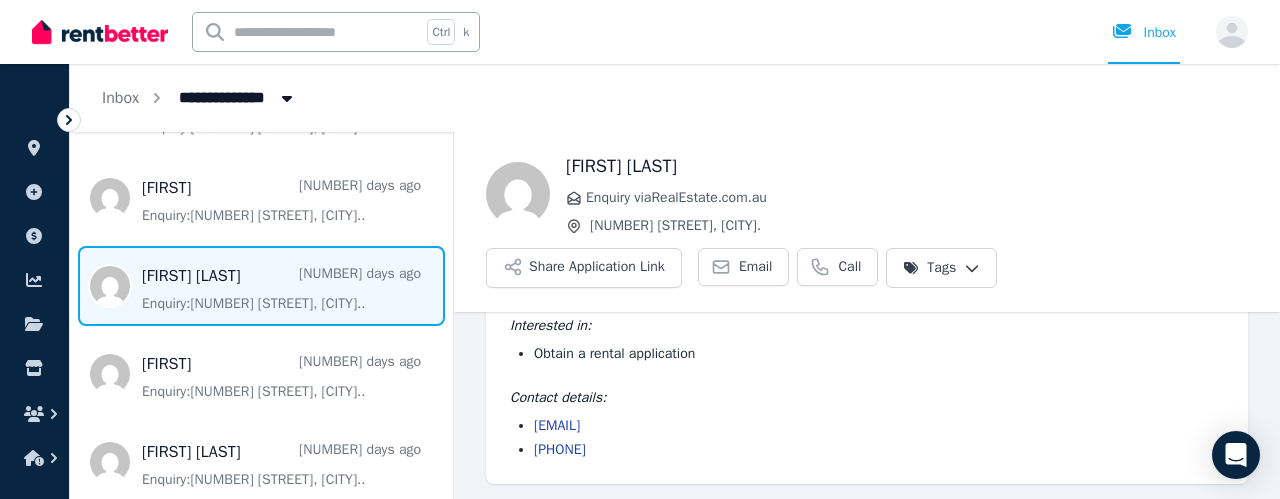 click at bounding box center (261, 286) 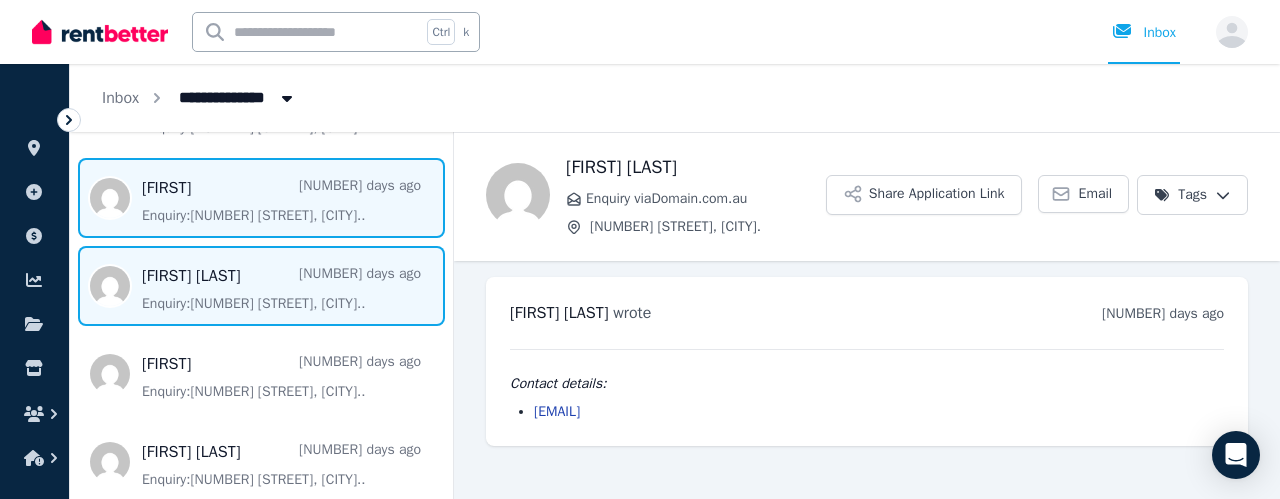 click at bounding box center [261, 198] 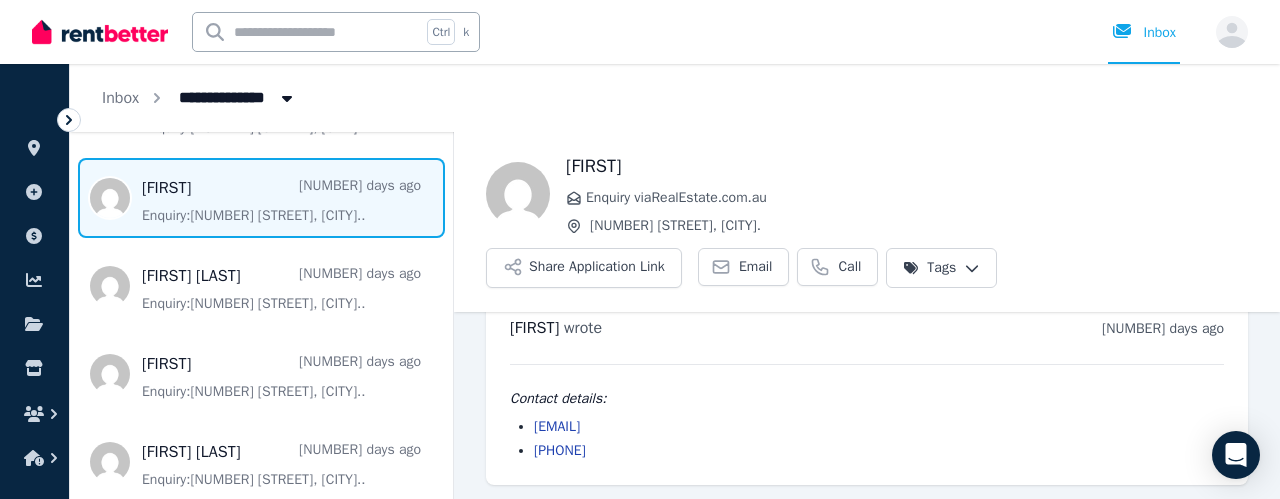 scroll, scrollTop: 38, scrollLeft: 0, axis: vertical 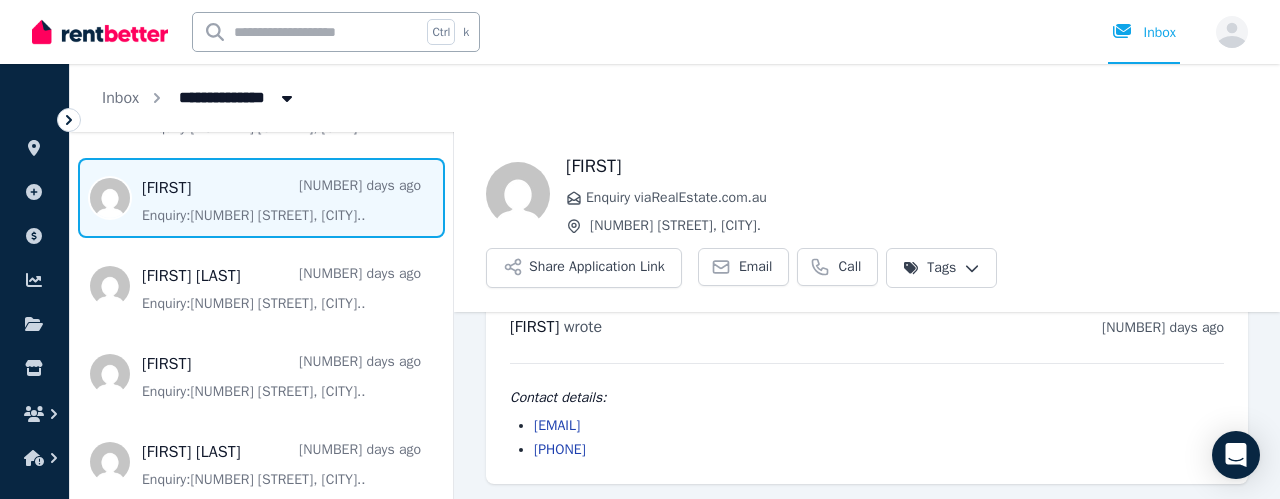 drag, startPoint x: 758, startPoint y: 431, endPoint x: 531, endPoint y: 420, distance: 227.26636 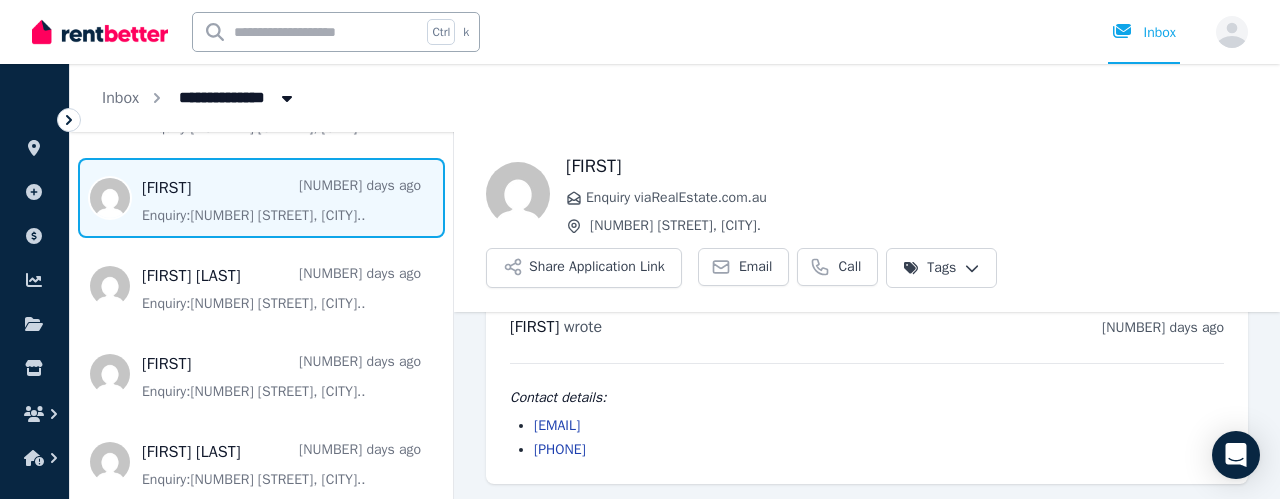 click on "[EMAIL] [PHONE]" at bounding box center [867, 438] 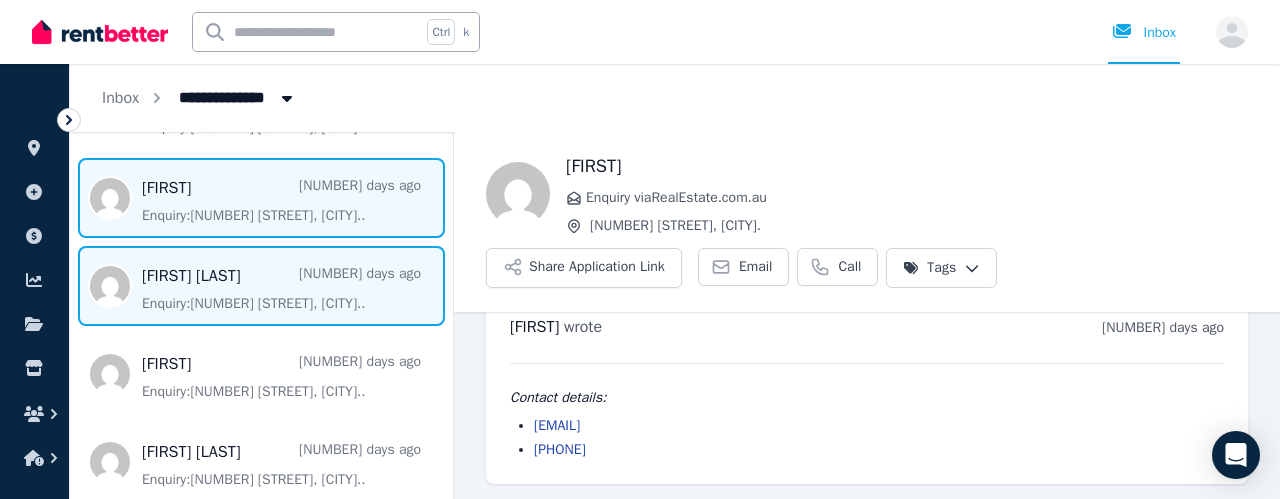 click at bounding box center (261, 286) 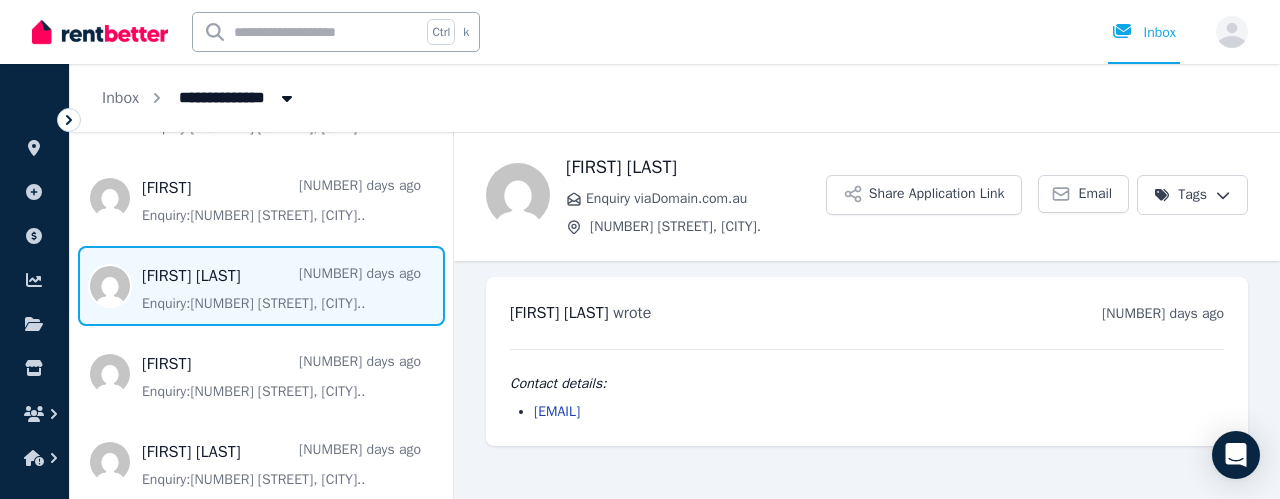 scroll, scrollTop: 0, scrollLeft: 0, axis: both 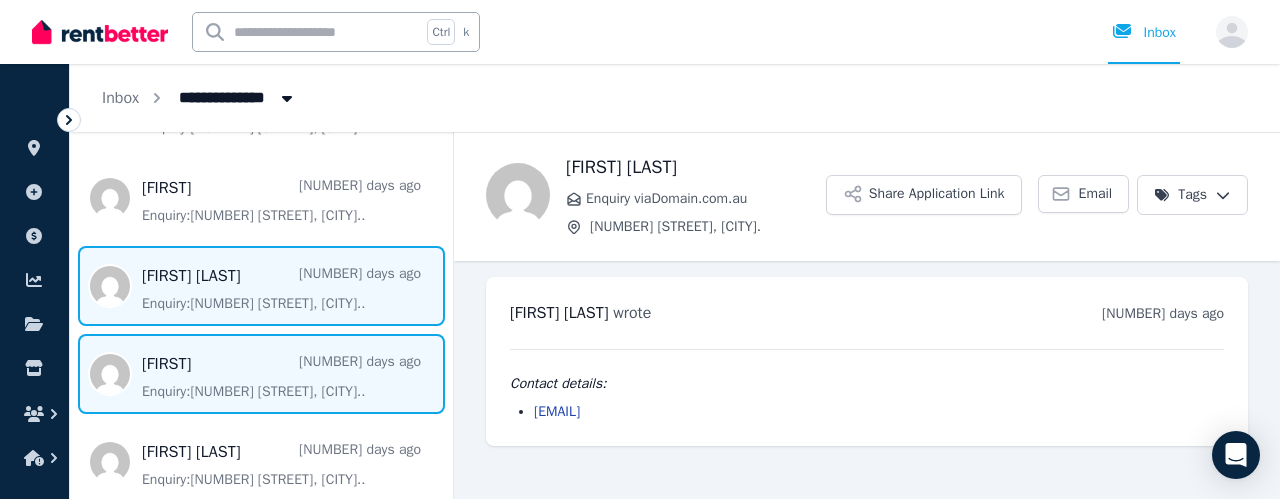 click at bounding box center [261, 374] 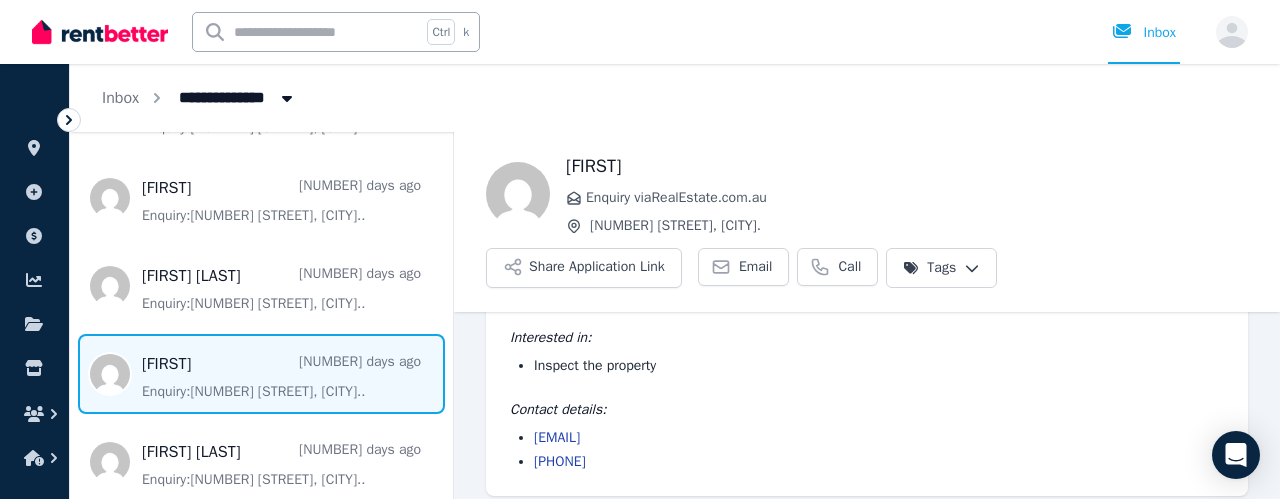 scroll, scrollTop: 110, scrollLeft: 0, axis: vertical 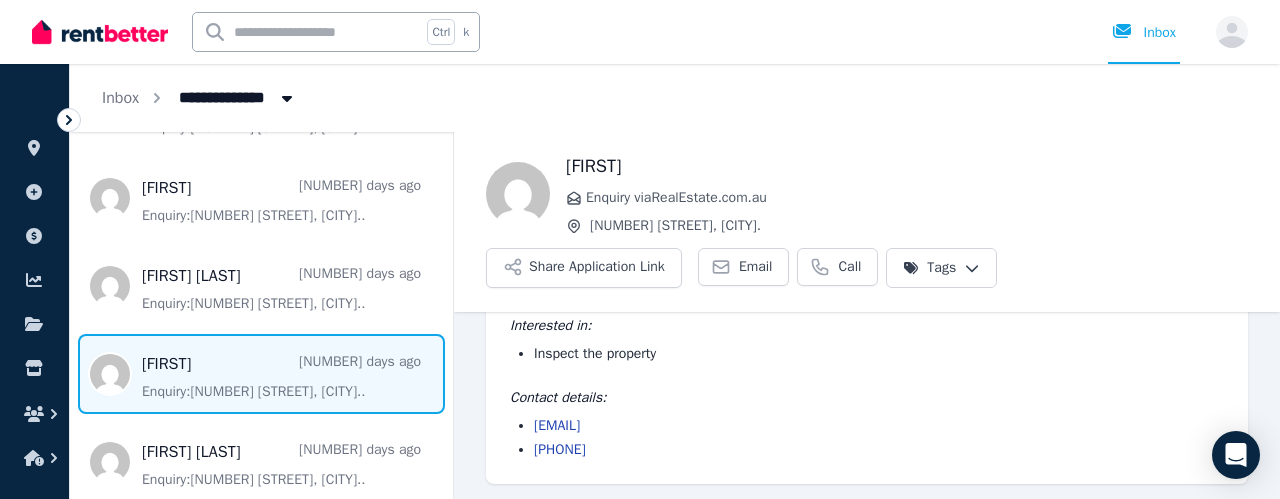 drag, startPoint x: 731, startPoint y: 433, endPoint x: 530, endPoint y: 429, distance: 201.0398 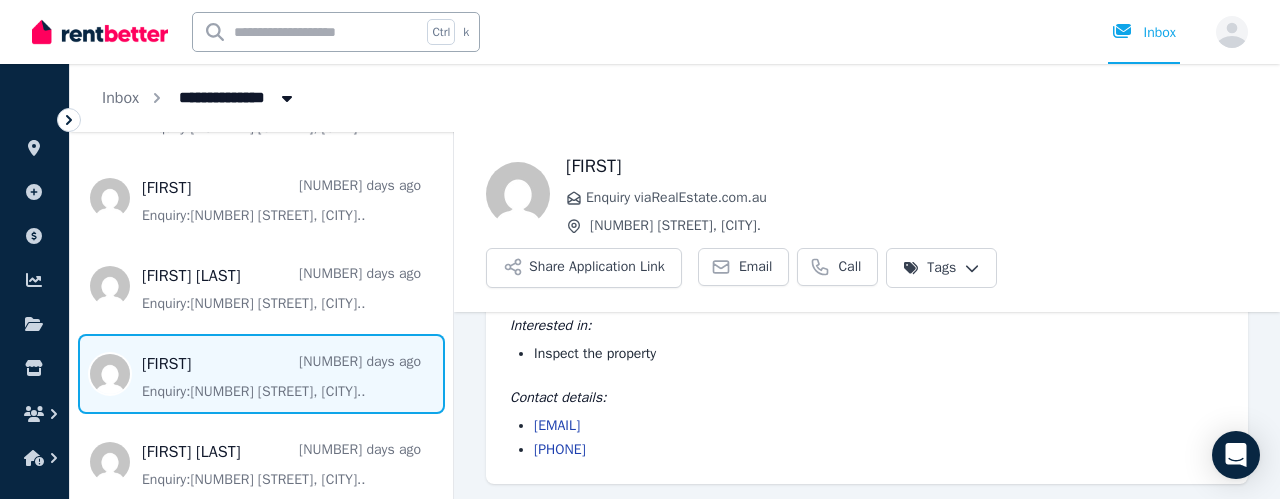 click on "[EMAIL] [PHONE]" at bounding box center [867, 438] 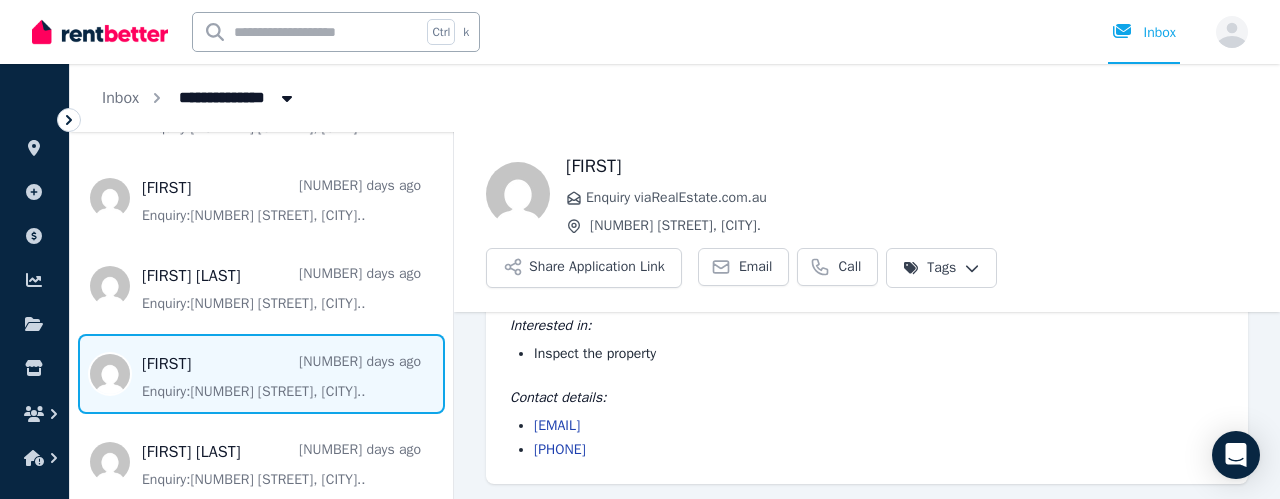 copy on "[EMAIL]" 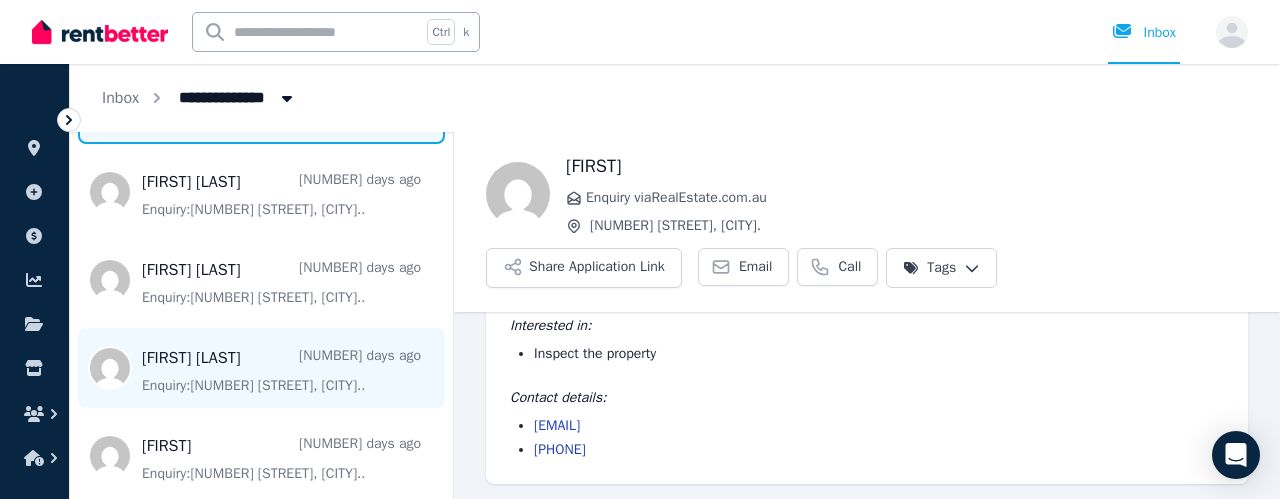 scroll, scrollTop: 1000, scrollLeft: 0, axis: vertical 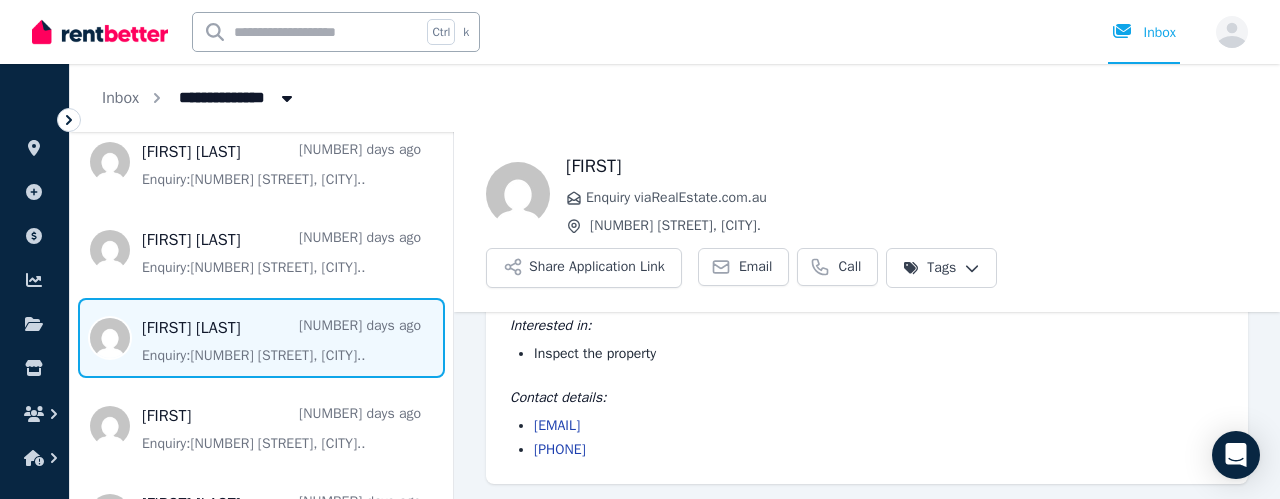 click at bounding box center [261, 338] 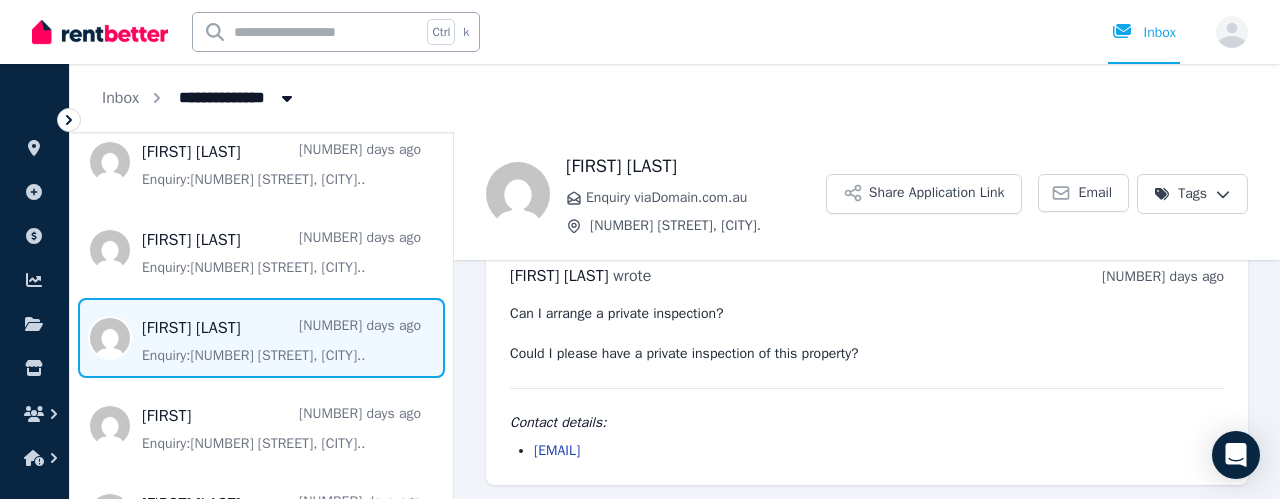 scroll, scrollTop: 38, scrollLeft: 0, axis: vertical 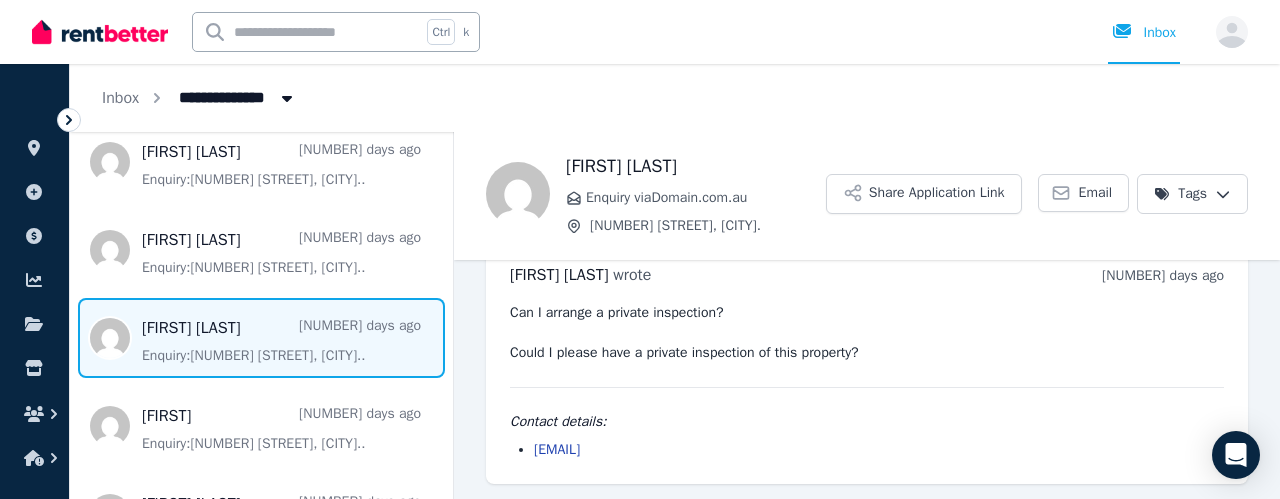 drag, startPoint x: 724, startPoint y: 455, endPoint x: 531, endPoint y: 461, distance: 193.09325 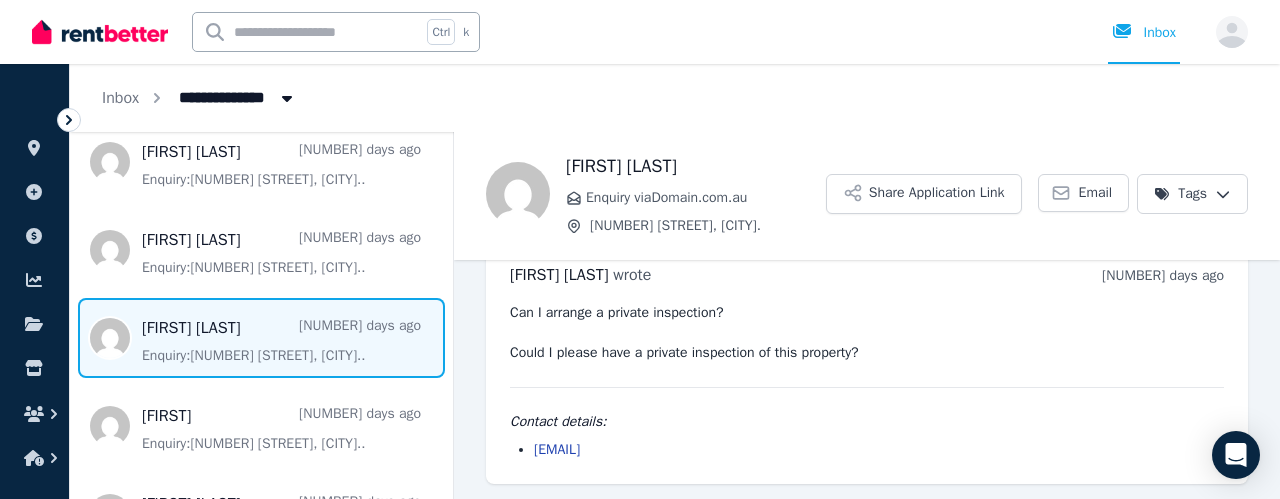 click on "[FIRST] [LAST] wrote [NUMBER] days ago [TIME] on [DAY], [NUMBER] [MONTH] [YEAR] Can I arrange a private inspection?
Could I please have a private inspection of this property? Contact details: [EMAIL]" at bounding box center [867, 361] 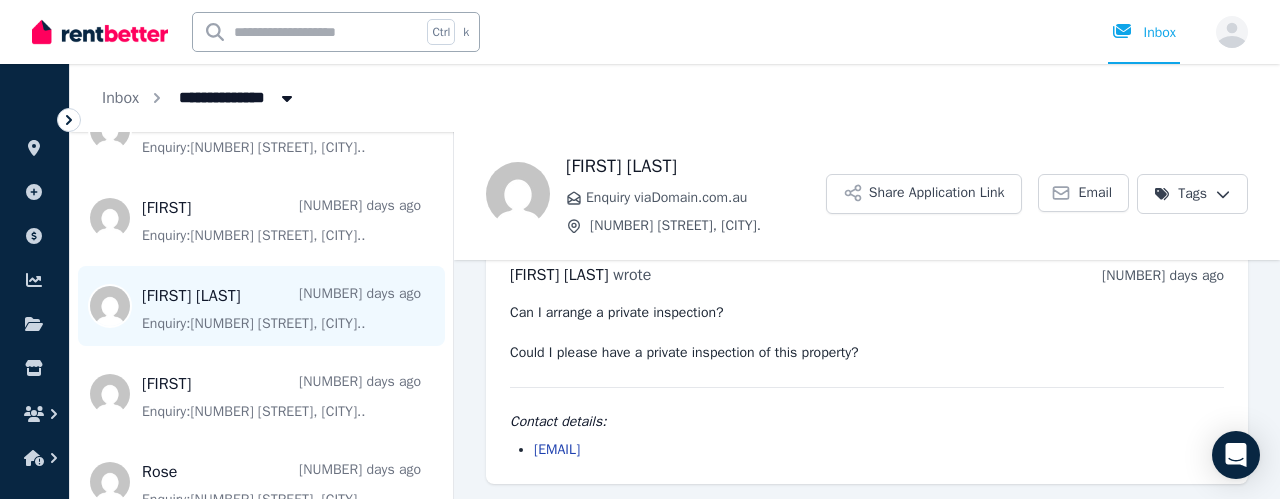 scroll, scrollTop: 1590, scrollLeft: 0, axis: vertical 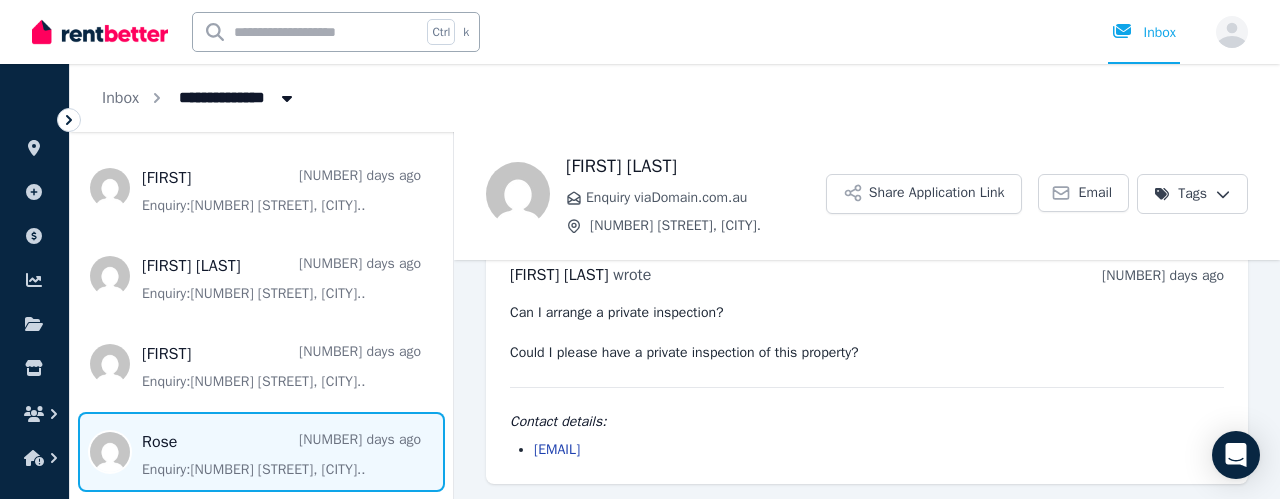 click at bounding box center [261, 452] 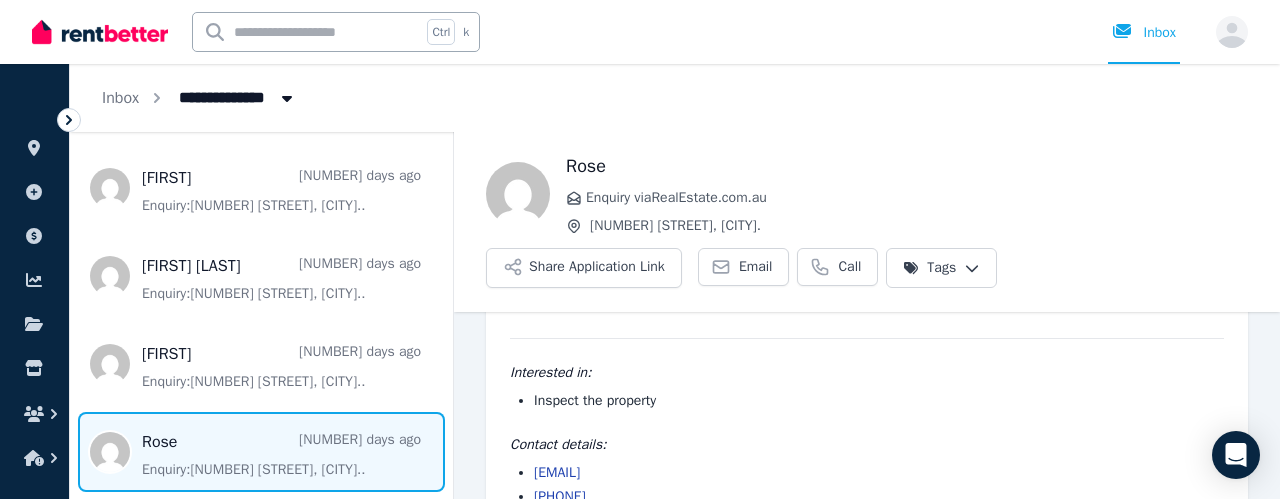 scroll, scrollTop: 110, scrollLeft: 0, axis: vertical 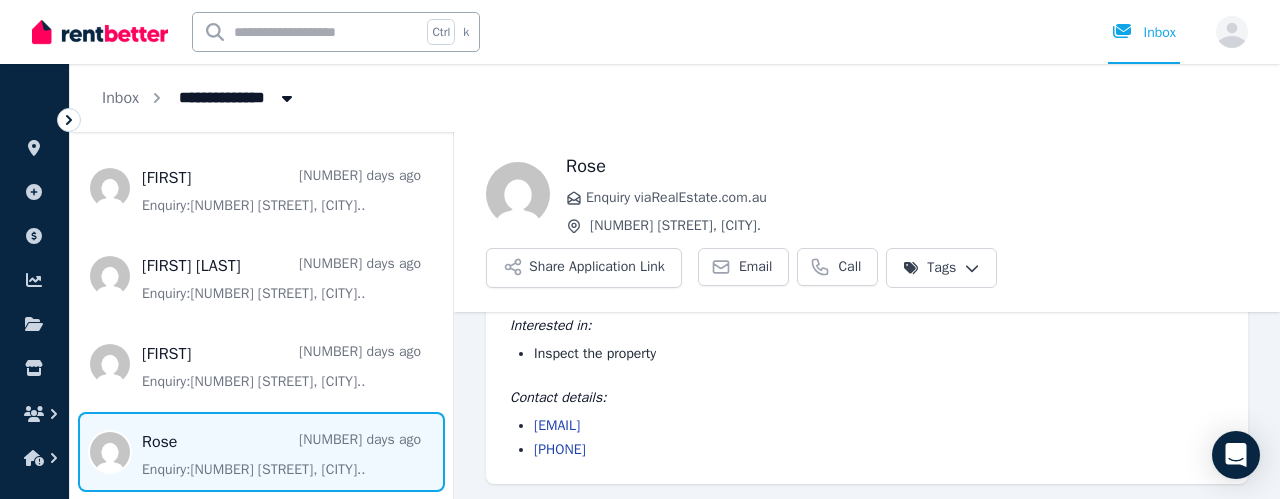 drag, startPoint x: 694, startPoint y: 431, endPoint x: 532, endPoint y: 429, distance: 162.01234 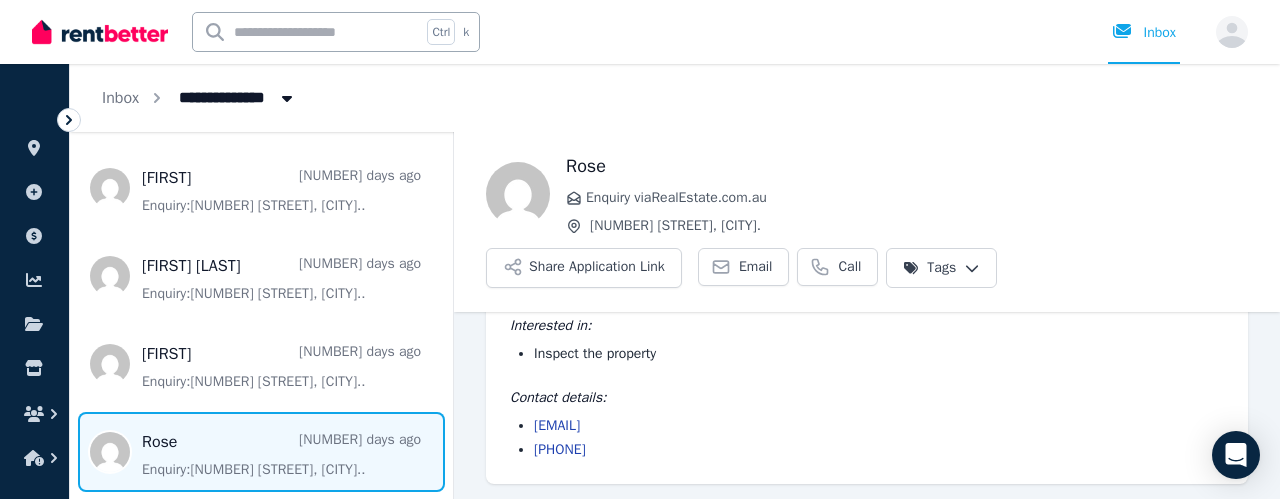 click on "[EMAIL] [PHONE]" at bounding box center (867, 438) 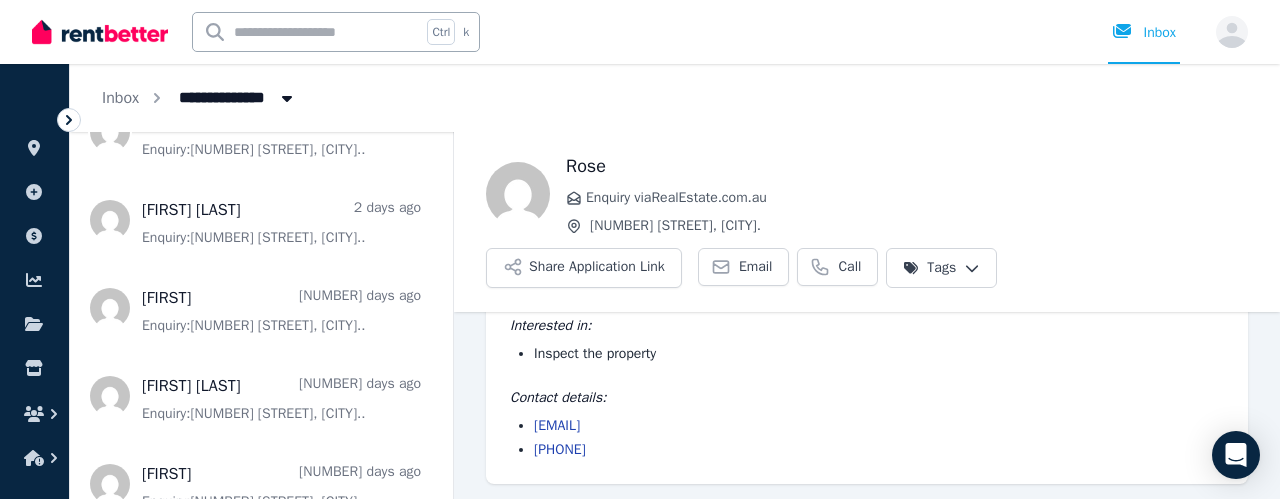 scroll, scrollTop: 490, scrollLeft: 0, axis: vertical 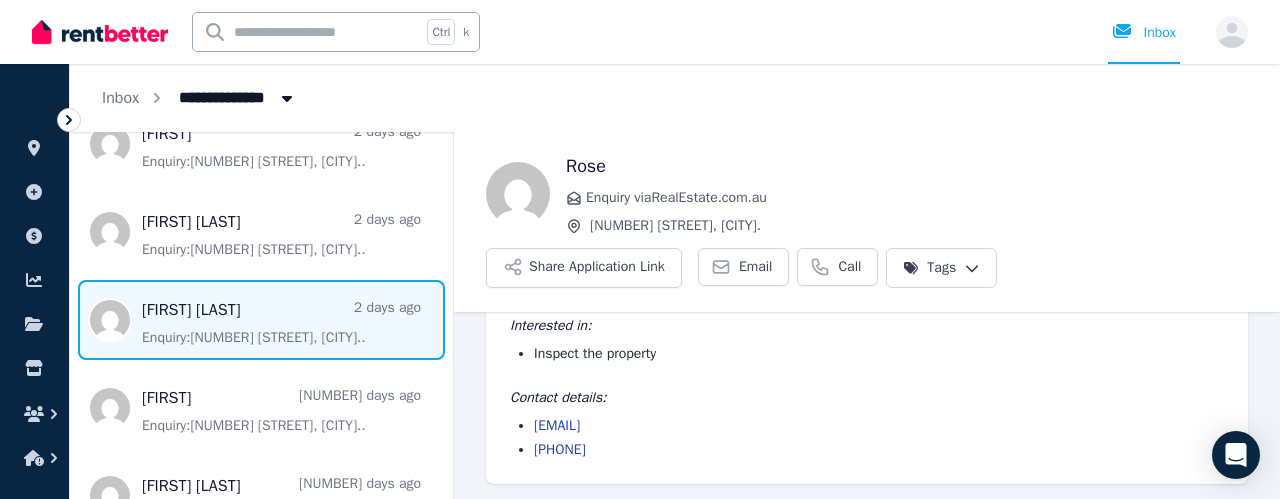 click at bounding box center [261, 320] 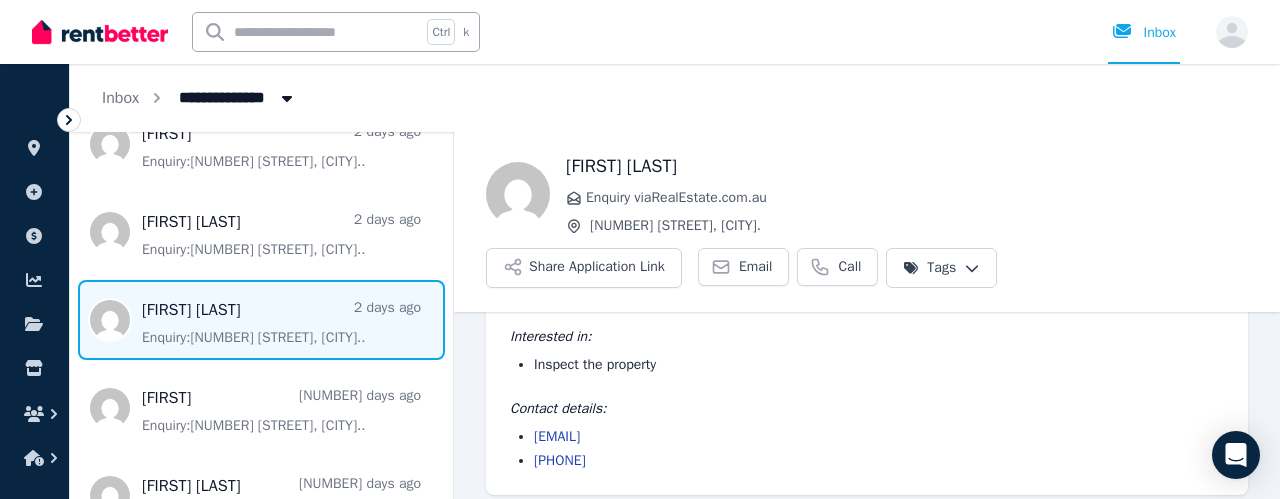 scroll, scrollTop: 166, scrollLeft: 0, axis: vertical 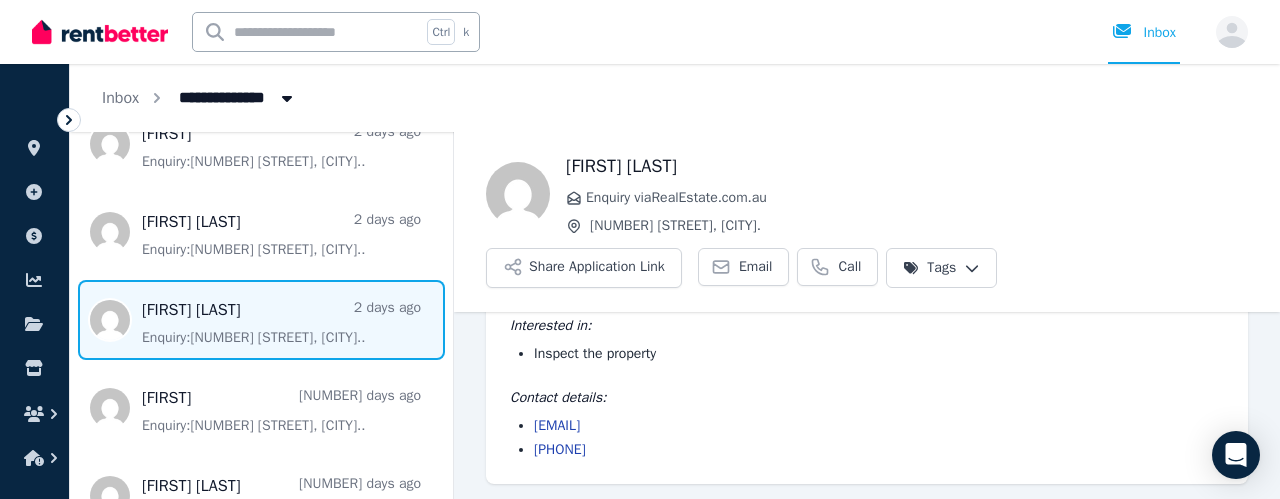 drag, startPoint x: 686, startPoint y: 433, endPoint x: 531, endPoint y: 425, distance: 155.20631 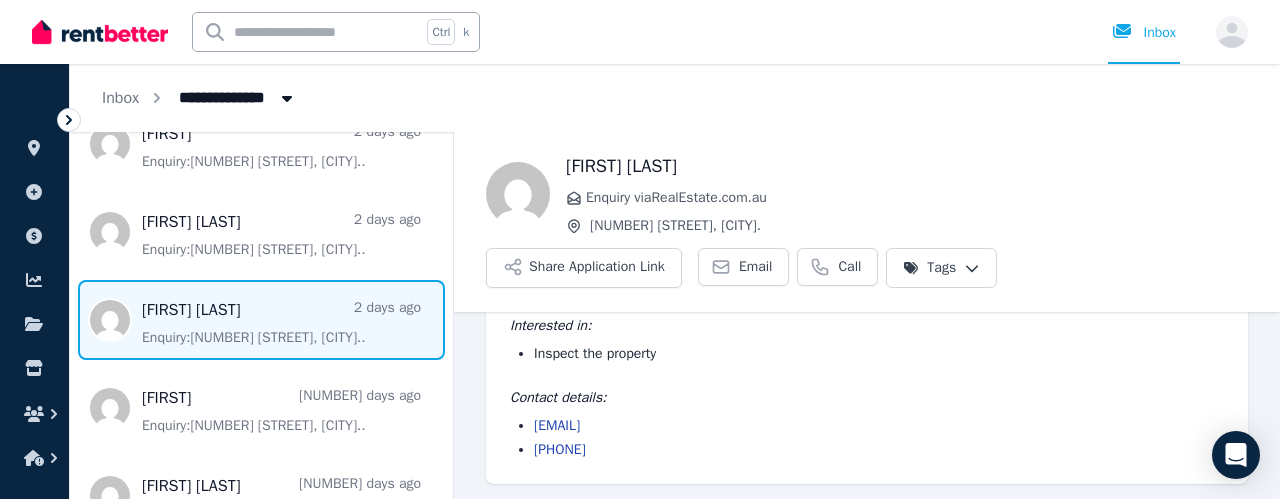 click on "[EMAIL] [PHONE]" at bounding box center [867, 438] 